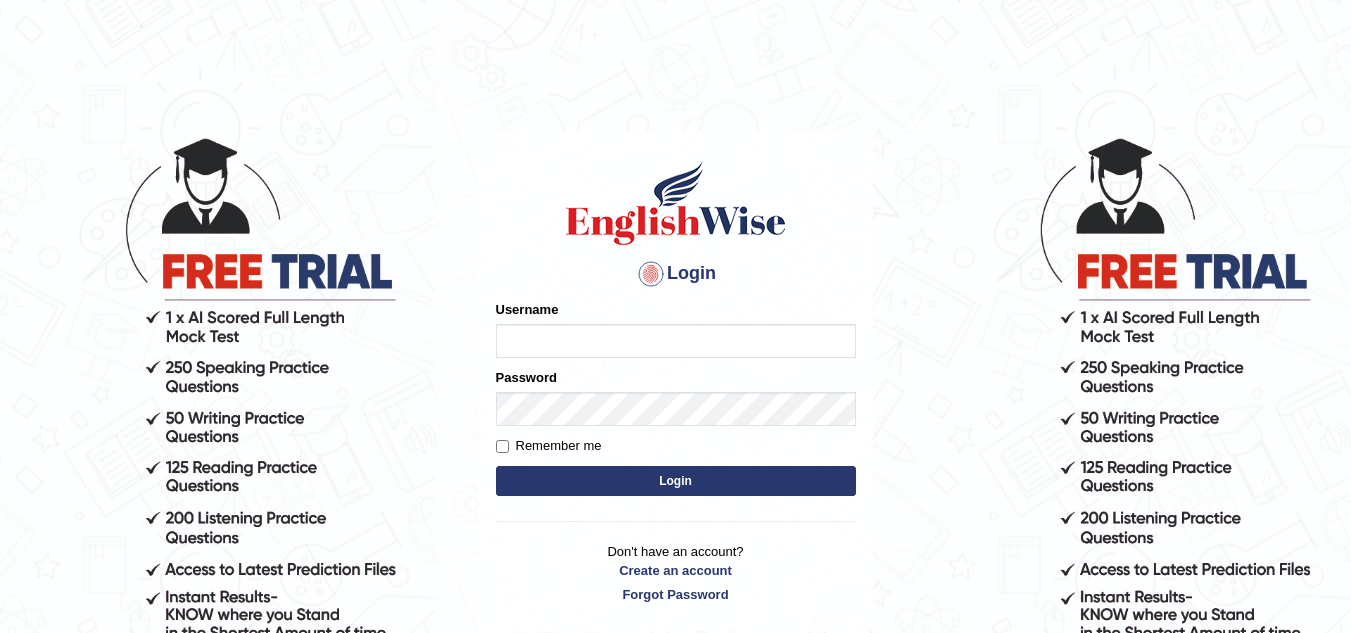 scroll, scrollTop: 0, scrollLeft: 0, axis: both 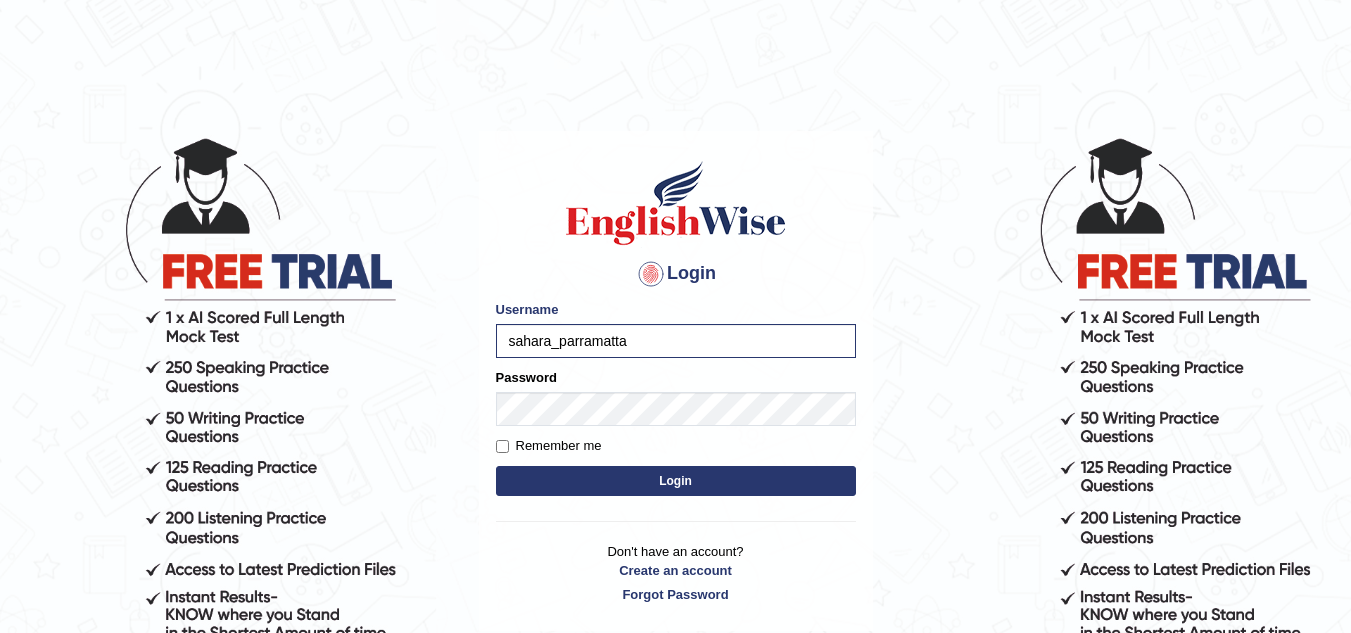 click on "Login" at bounding box center [676, 481] 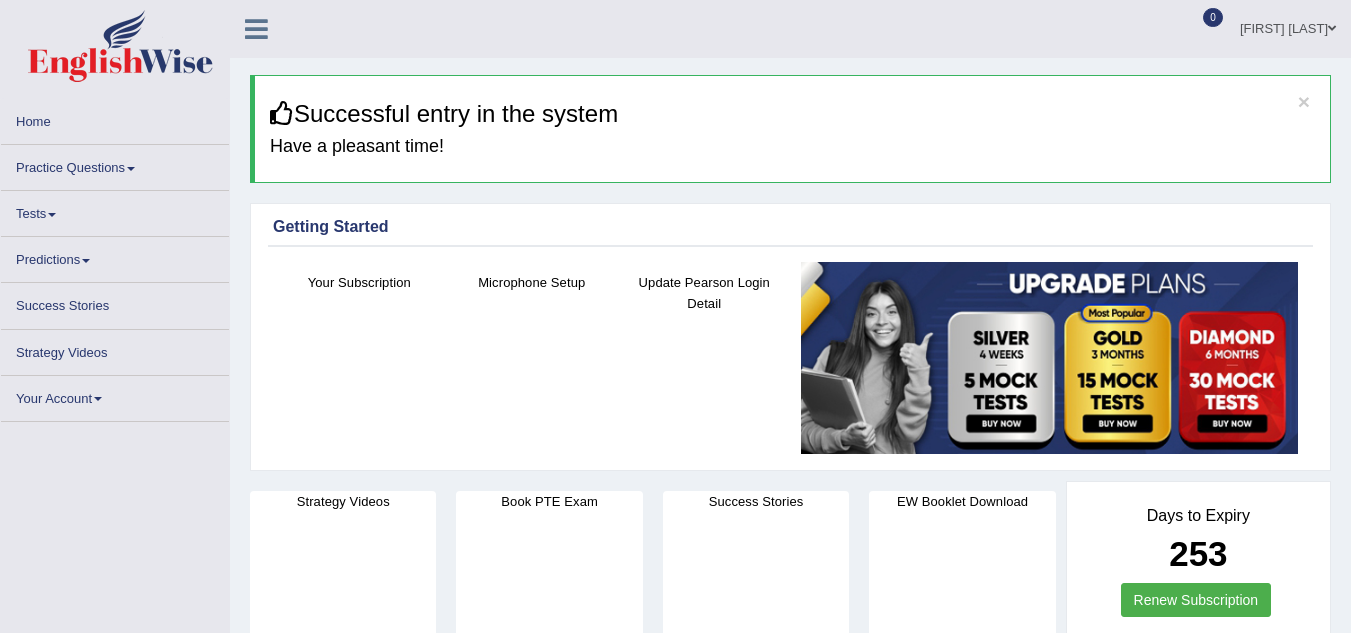 scroll, scrollTop: 0, scrollLeft: 0, axis: both 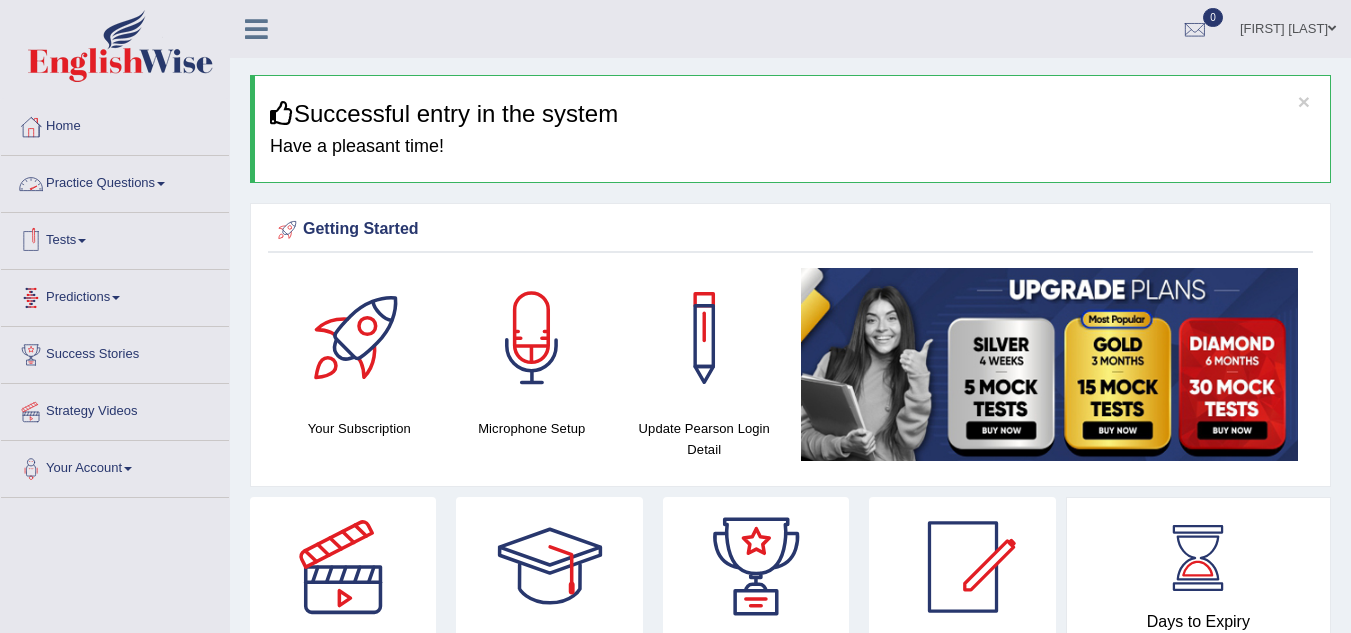 click on "Practice Questions" at bounding box center [115, 181] 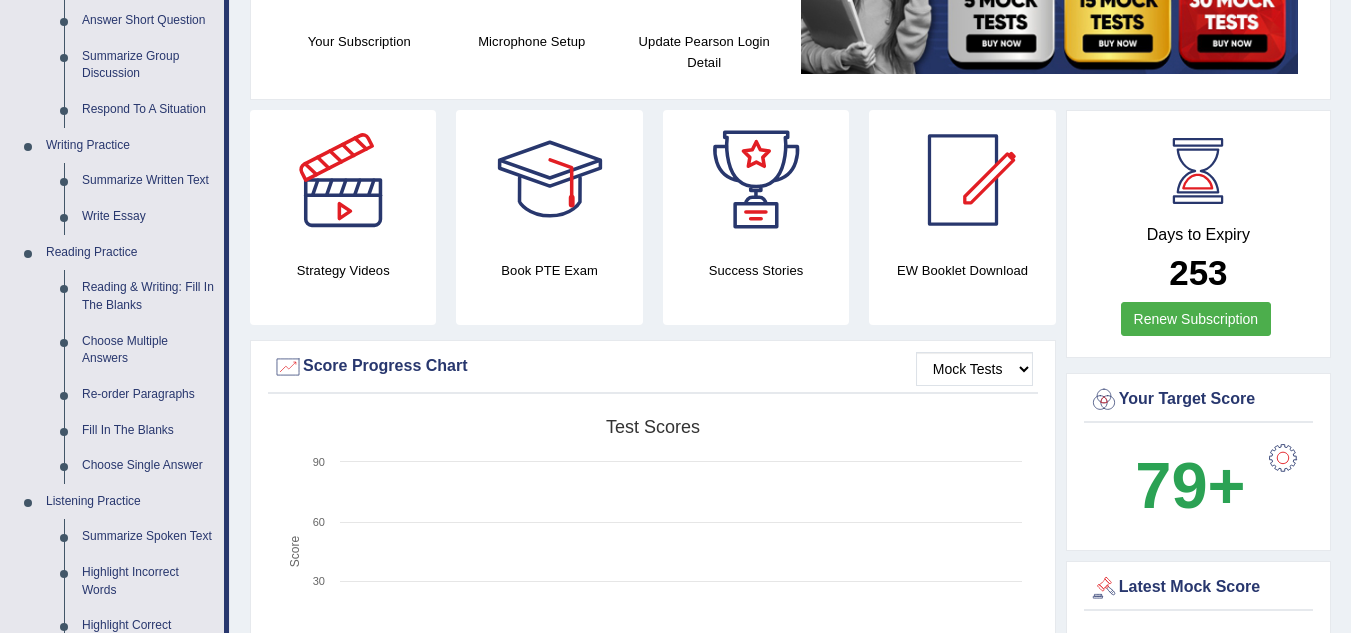 scroll, scrollTop: 427, scrollLeft: 0, axis: vertical 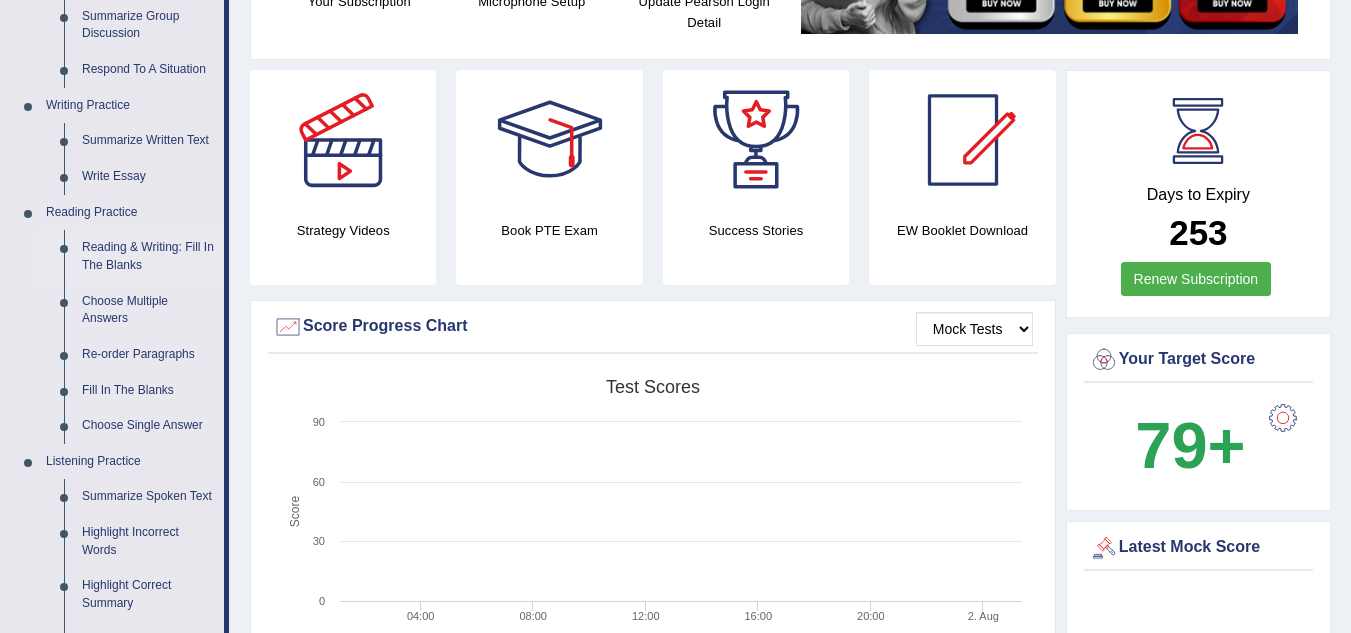 click on "Reading & Writing: Fill In The Blanks" at bounding box center [148, 256] 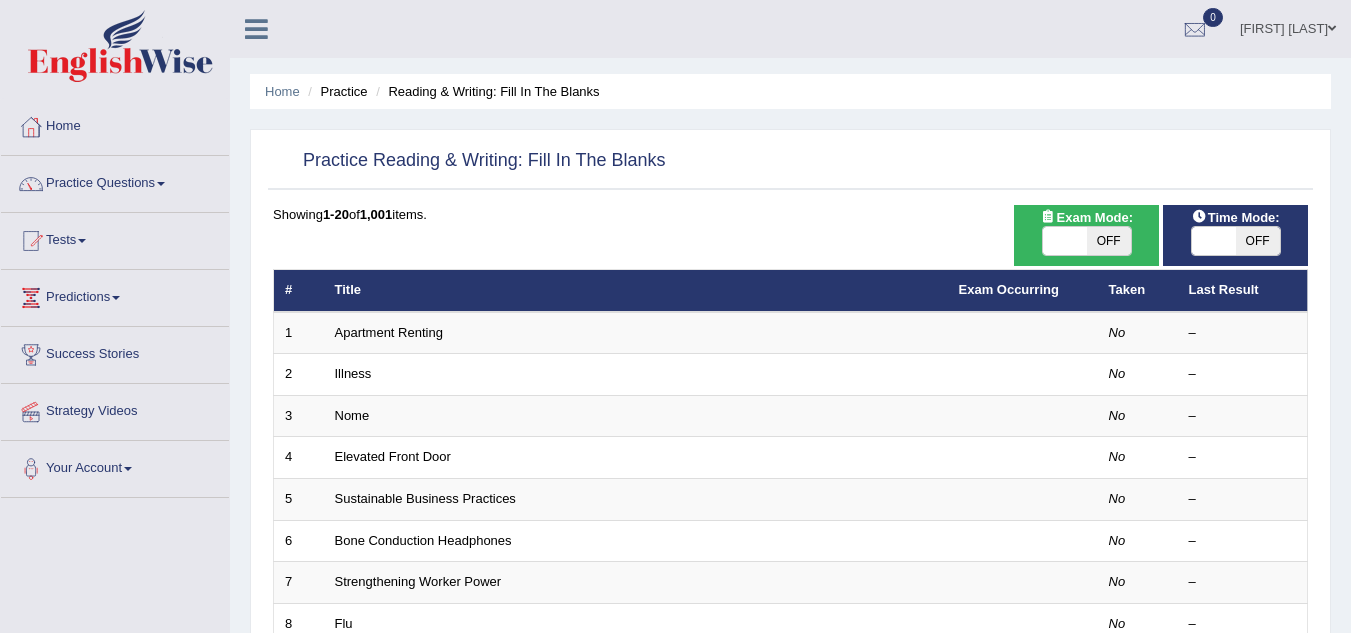 scroll, scrollTop: 0, scrollLeft: 0, axis: both 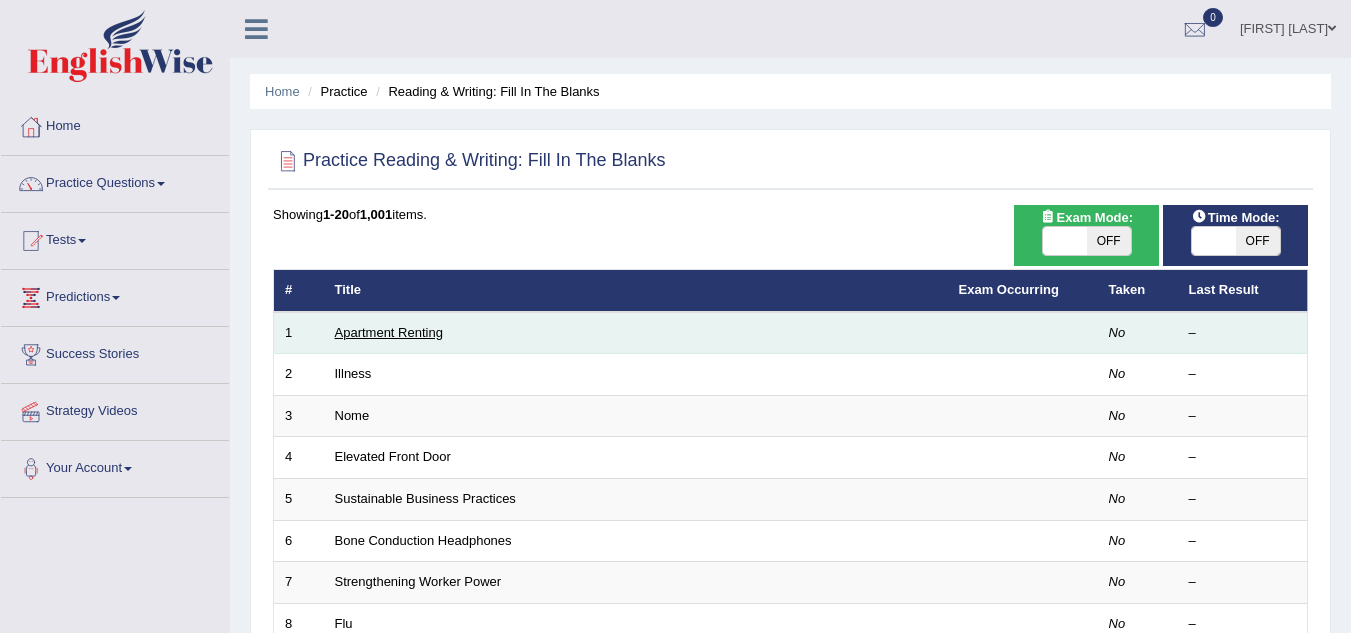 click on "Apartment Renting" at bounding box center (389, 332) 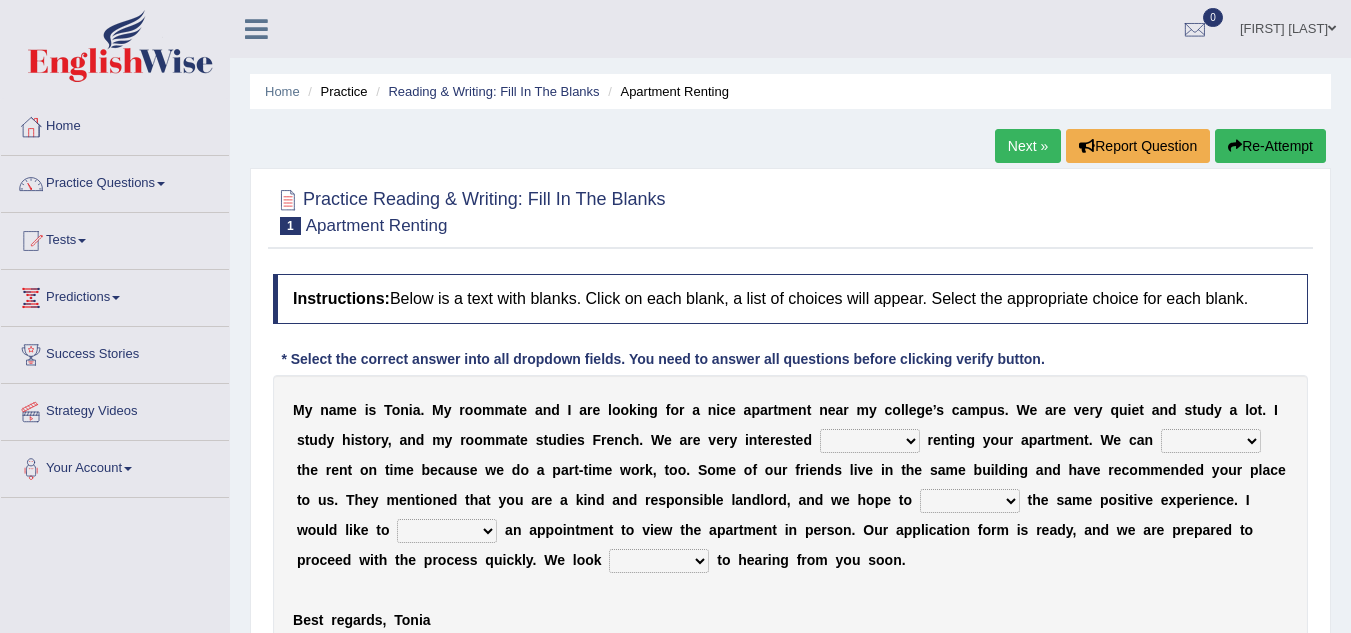 scroll, scrollTop: 0, scrollLeft: 0, axis: both 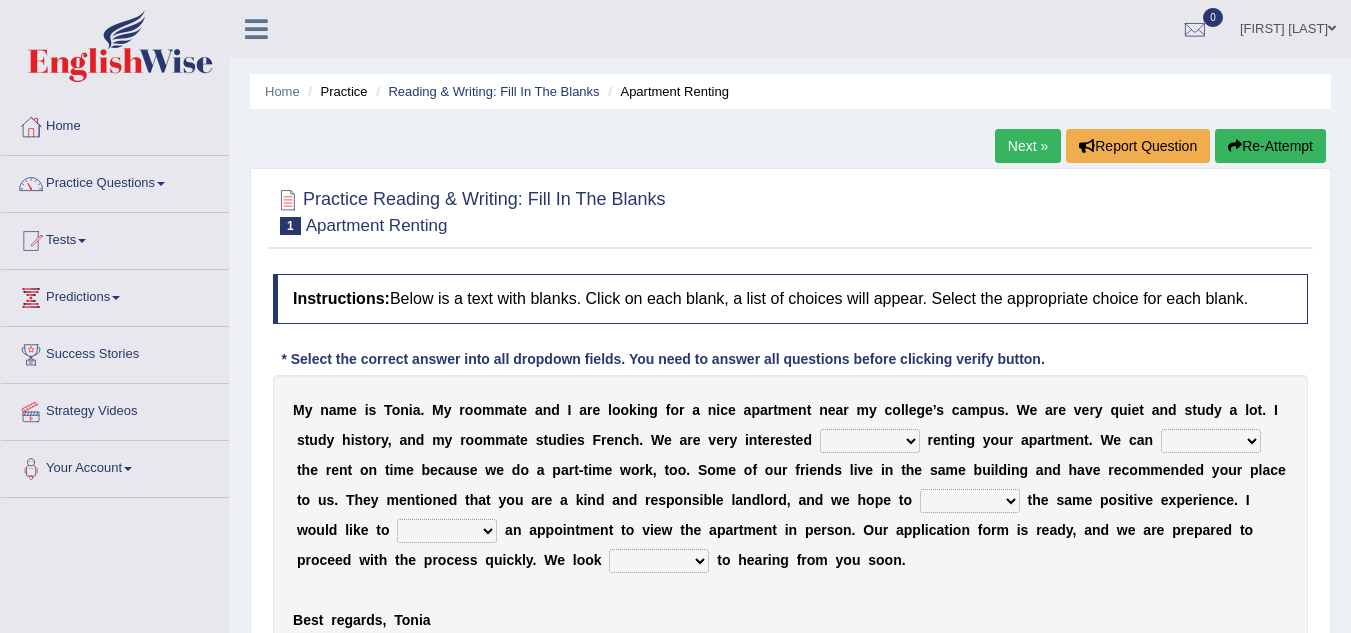 click on "for about at in" at bounding box center (870, 441) 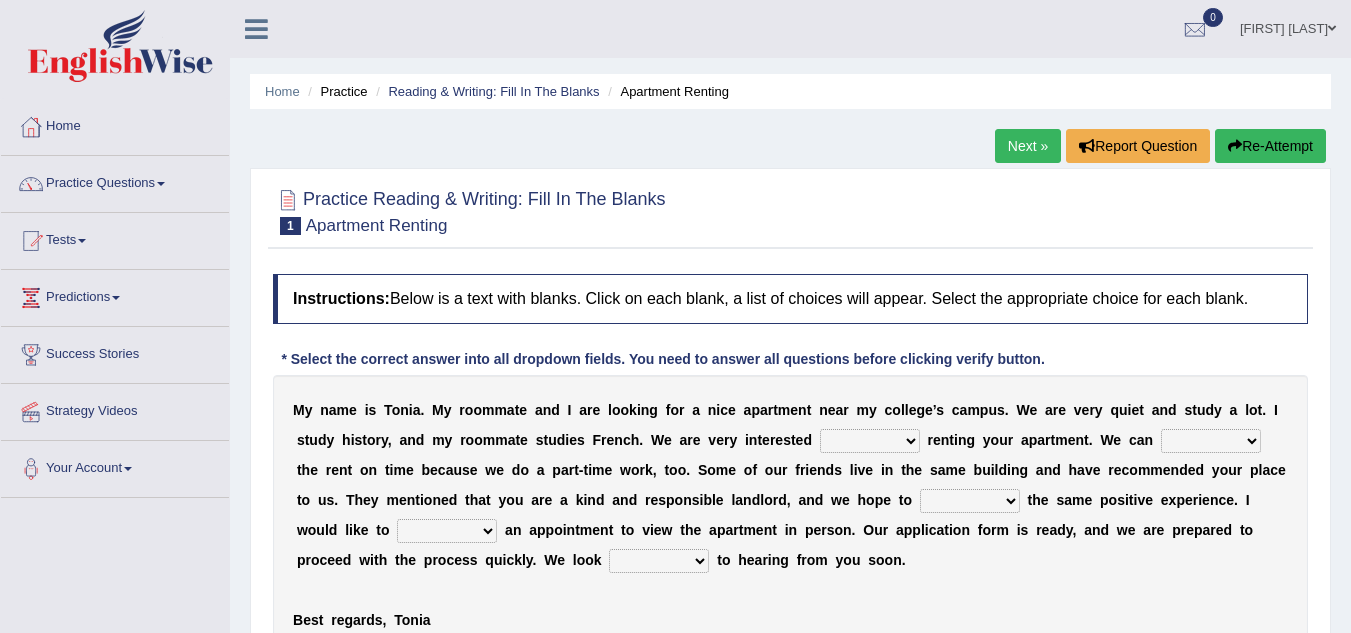 select on "in" 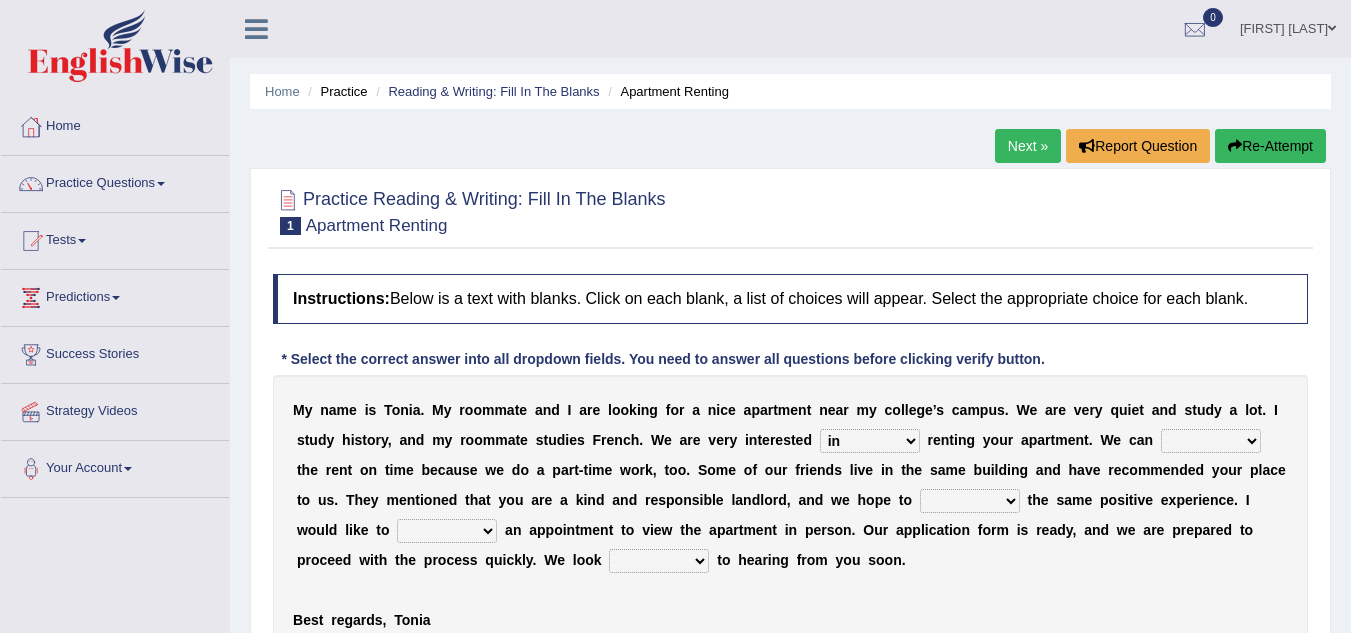 click on "for about at in" at bounding box center [870, 441] 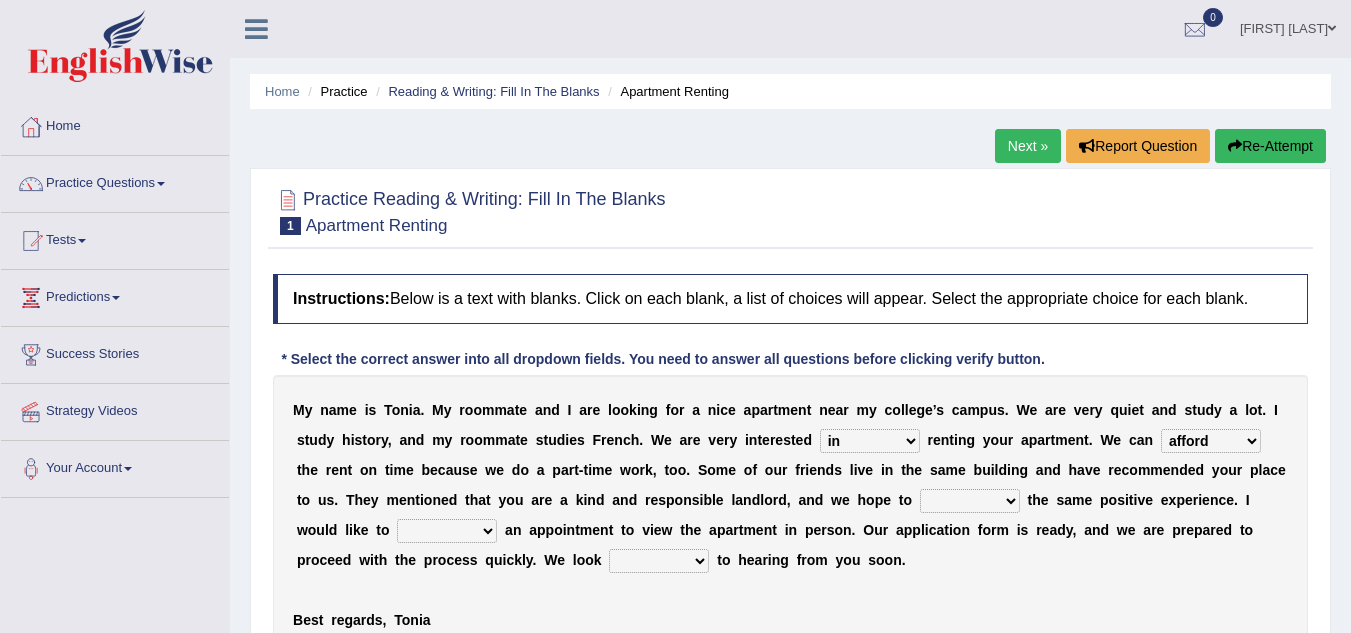 click on "afford get pay bring" at bounding box center [1211, 441] 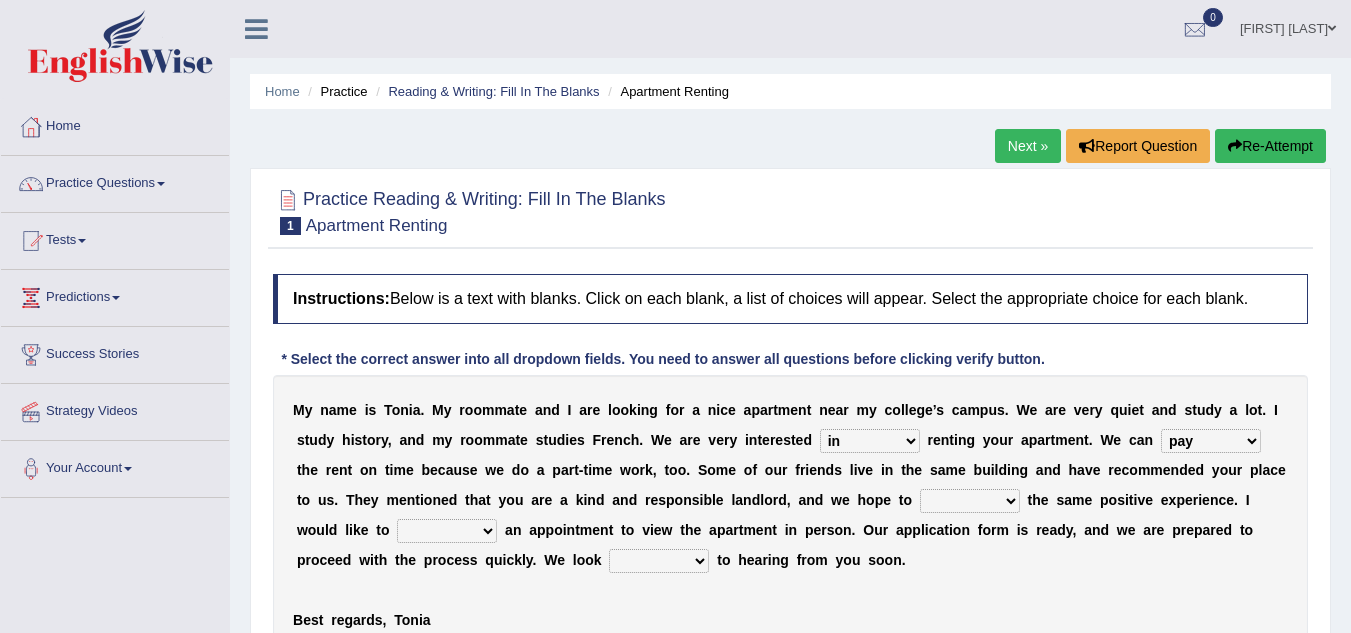 click on "afford get pay bring" at bounding box center [1211, 441] 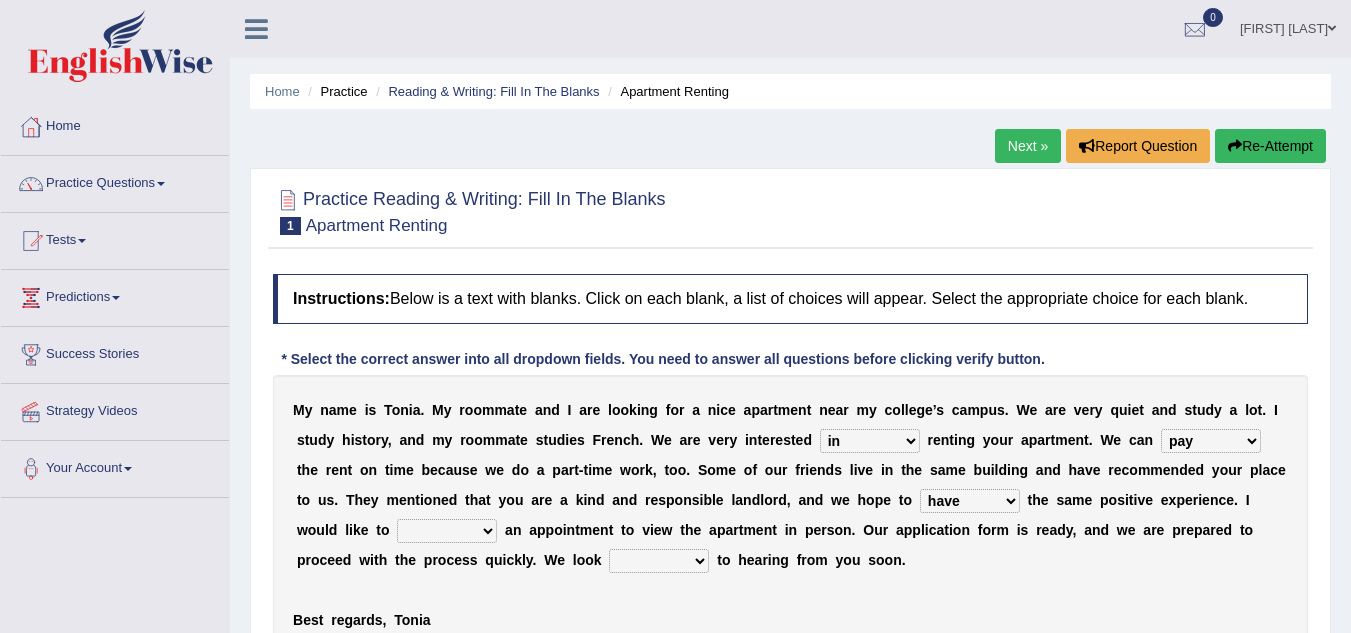 click on "own recall revise make" at bounding box center [447, 531] 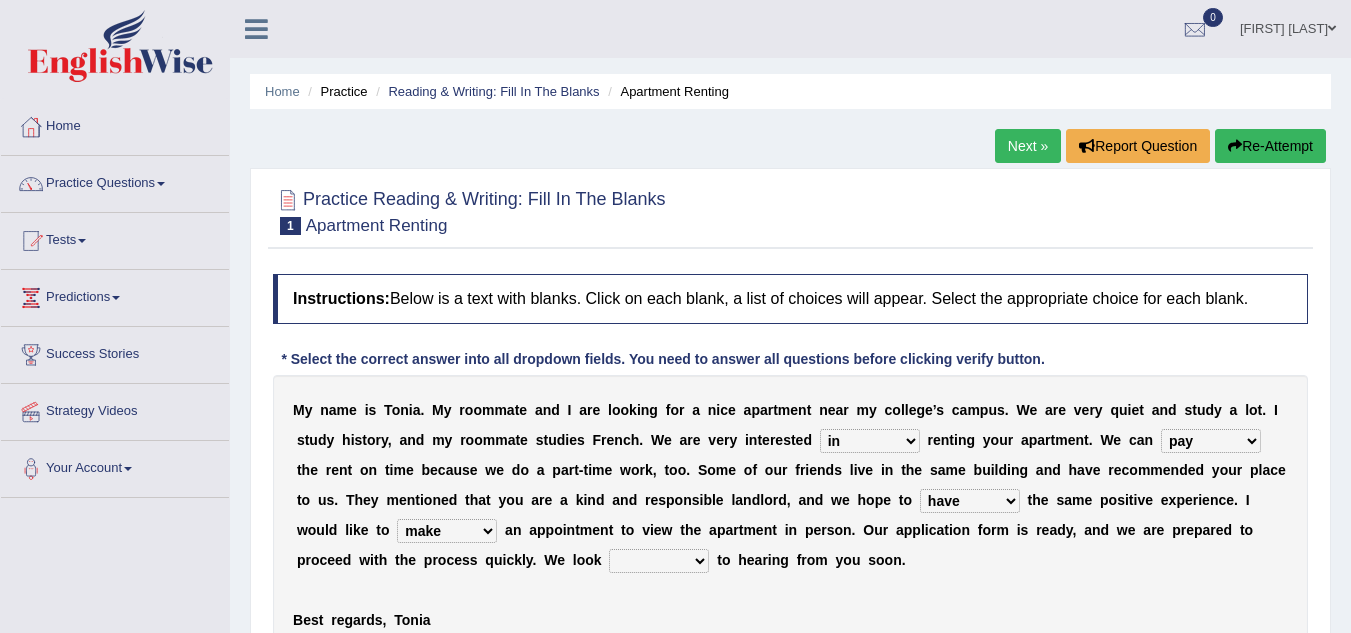 click on "own recall revise make" at bounding box center (447, 531) 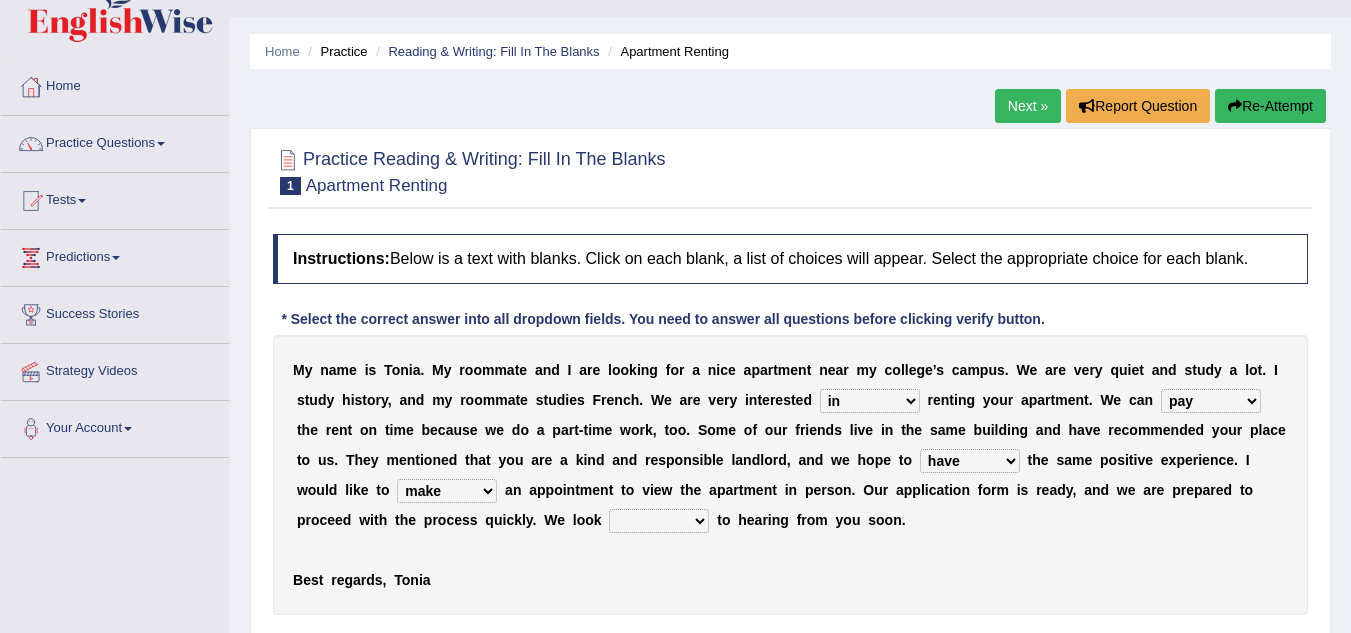 scroll, scrollTop: 80, scrollLeft: 0, axis: vertical 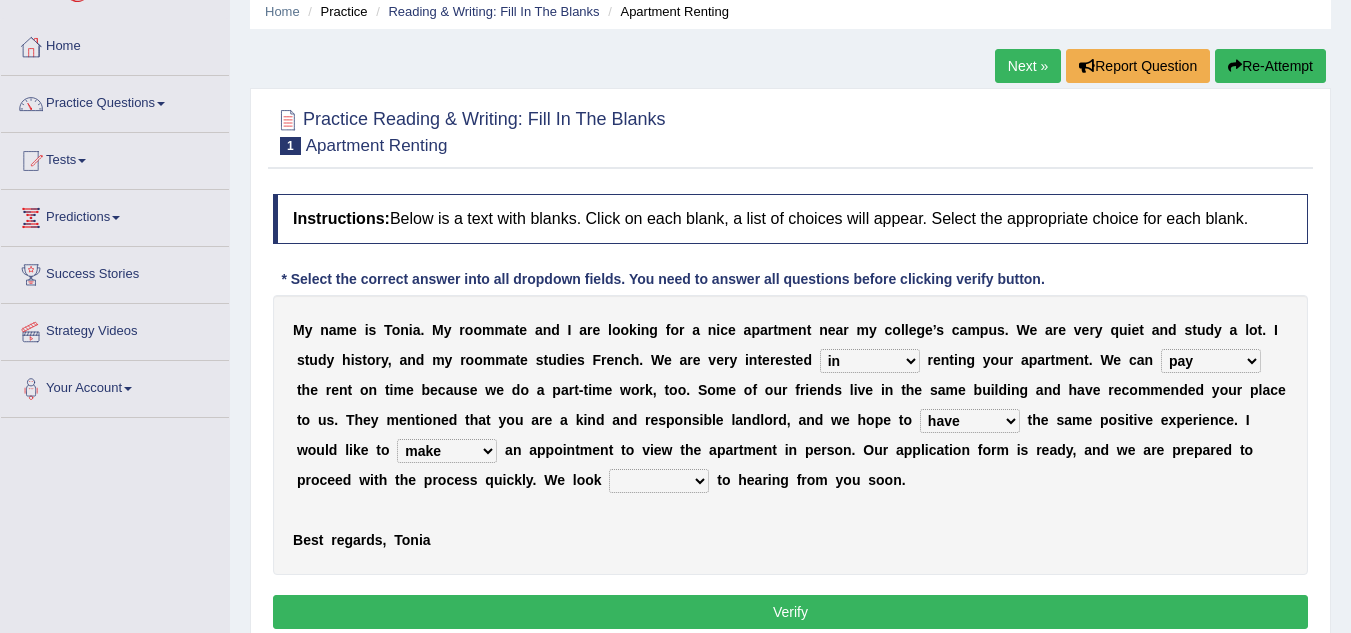 click on "around out in forward" at bounding box center (659, 481) 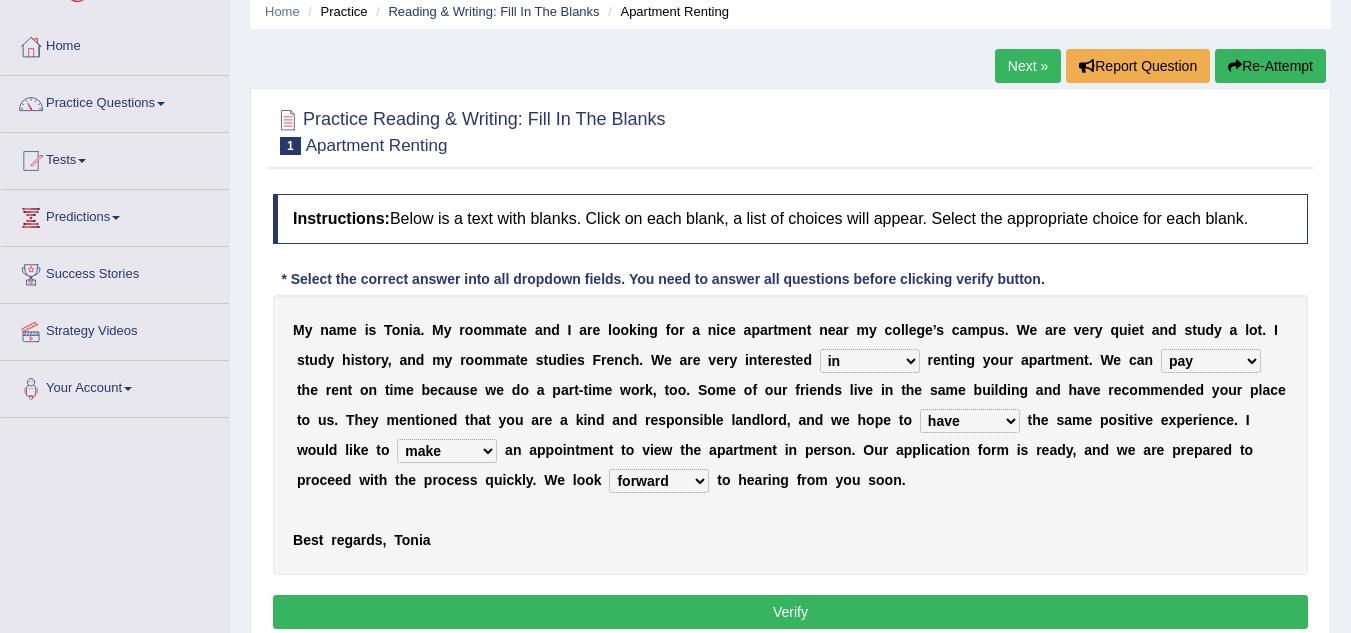 click on "around out in forward" at bounding box center [659, 481] 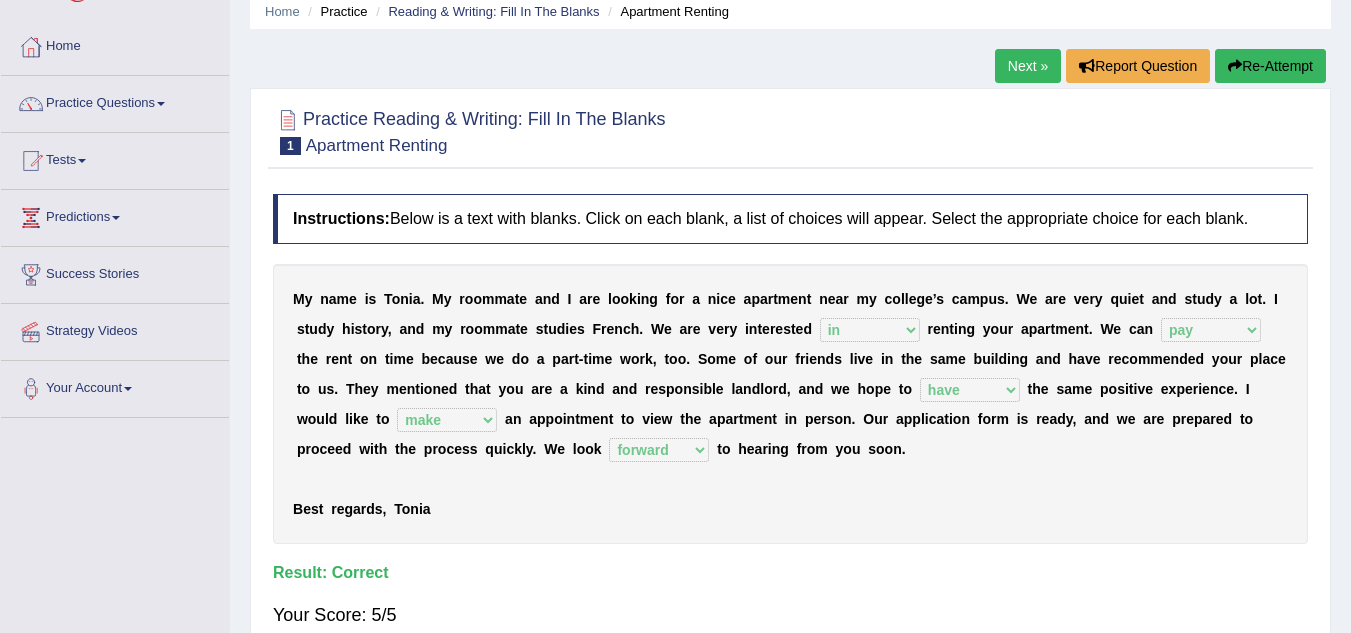 drag, startPoint x: 692, startPoint y: 608, endPoint x: 691, endPoint y: 680, distance: 72.00694 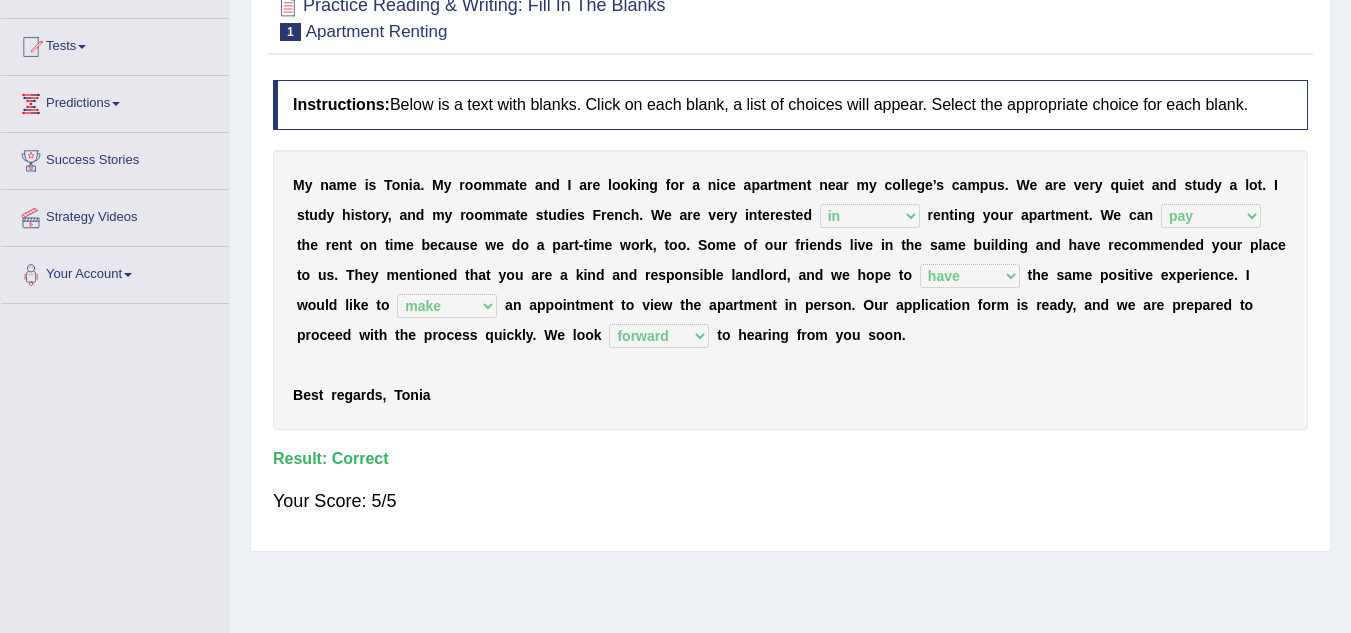 scroll, scrollTop: 200, scrollLeft: 0, axis: vertical 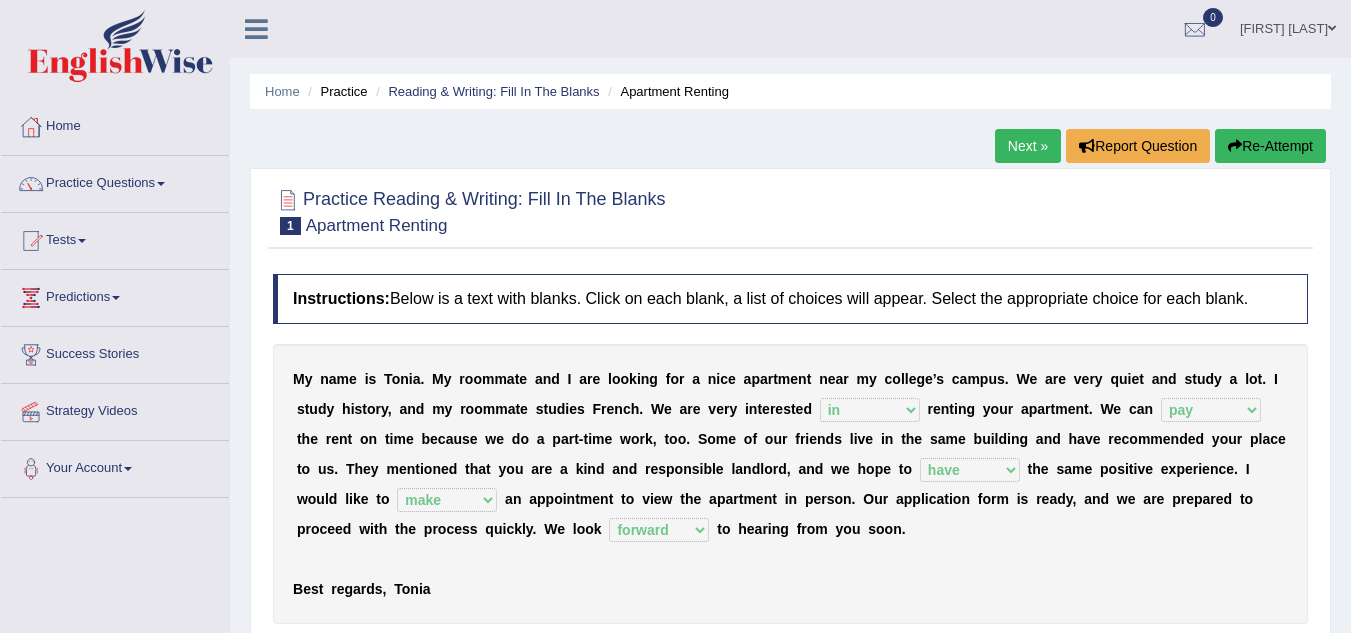 click on "Next »" at bounding box center [1028, 146] 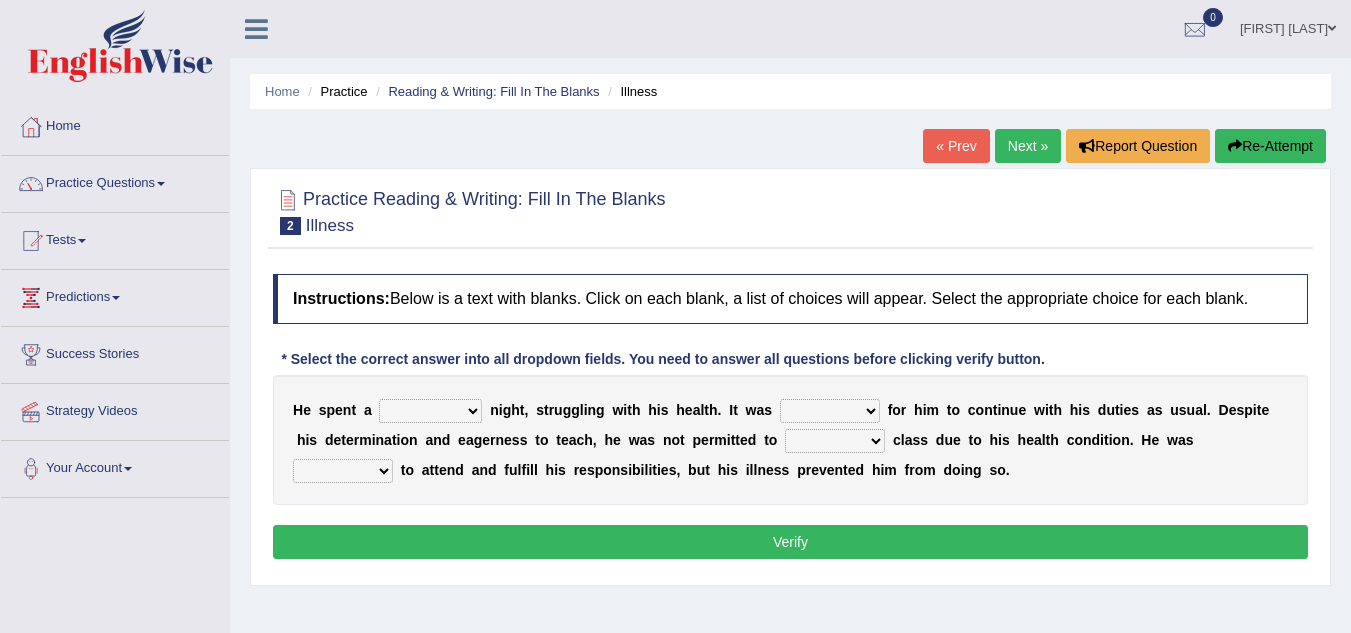 scroll, scrollTop: 0, scrollLeft: 0, axis: both 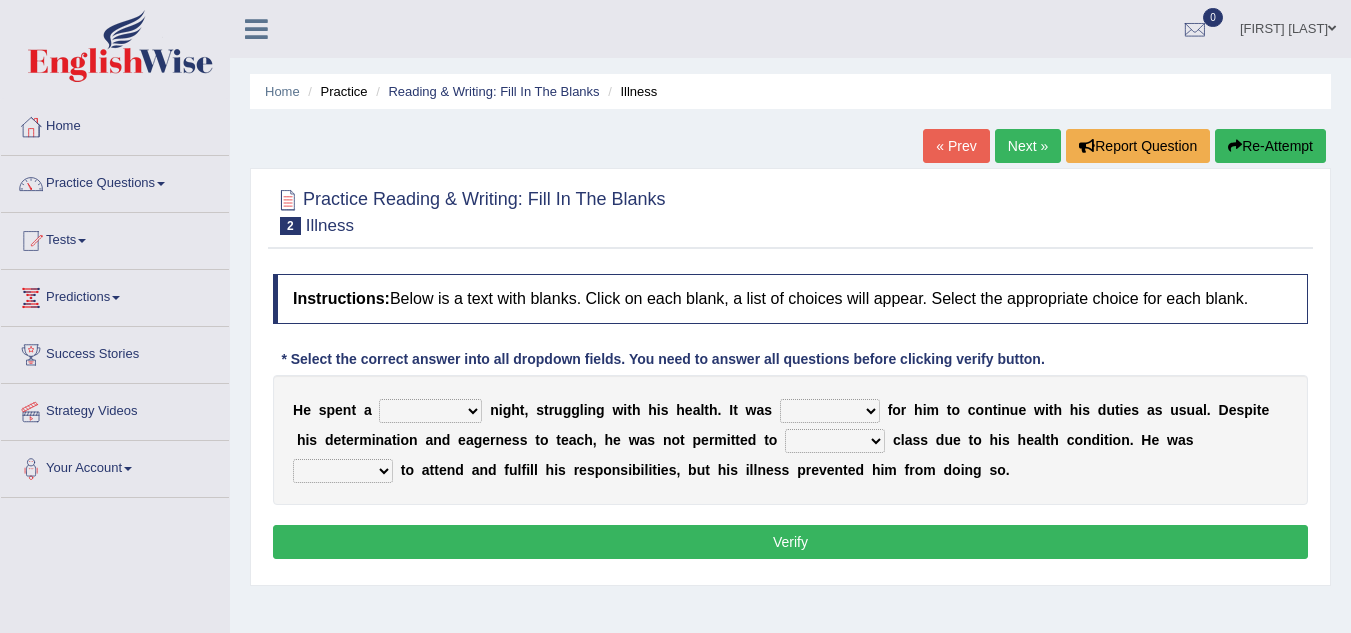 click on "cheerful restful meaningful painful" at bounding box center [430, 411] 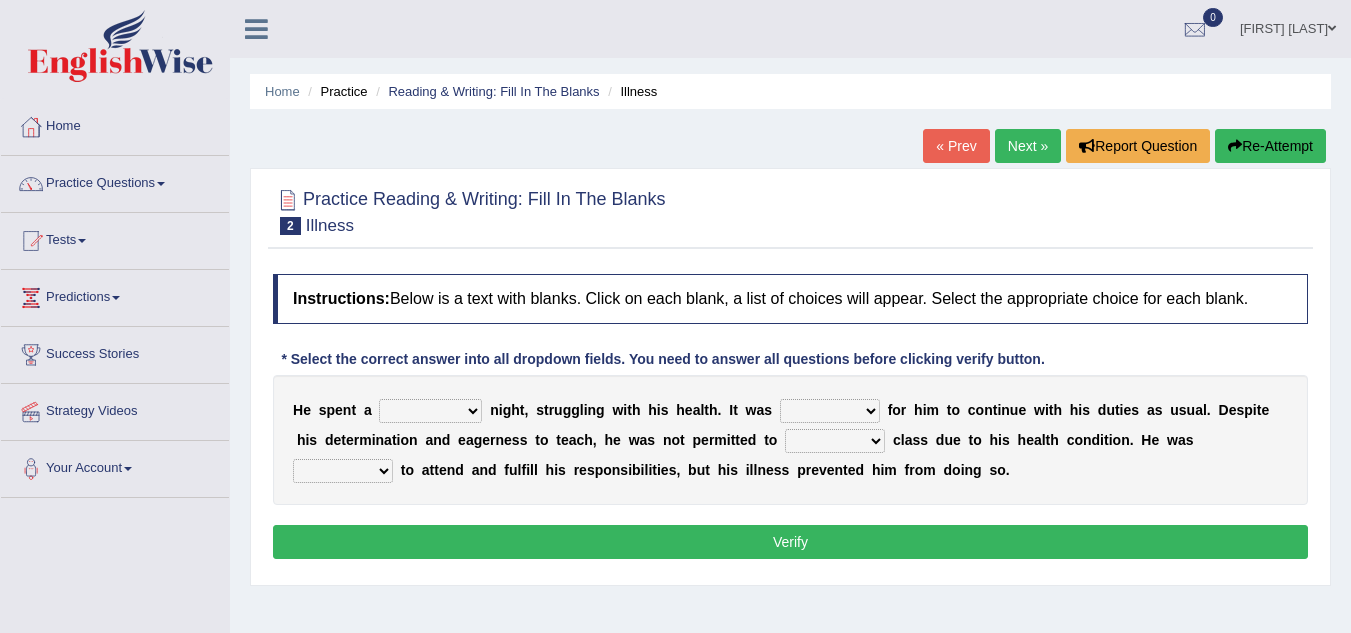 select on "painful" 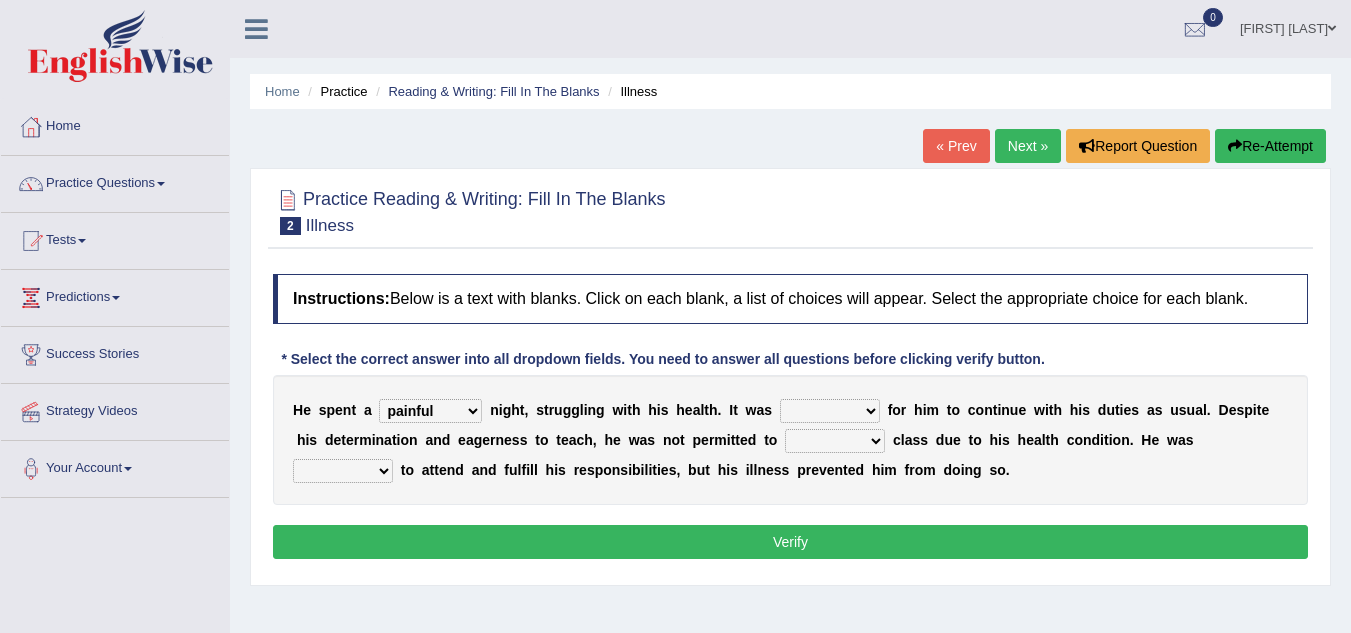 click on "cheerful restful meaningful painful" at bounding box center (430, 411) 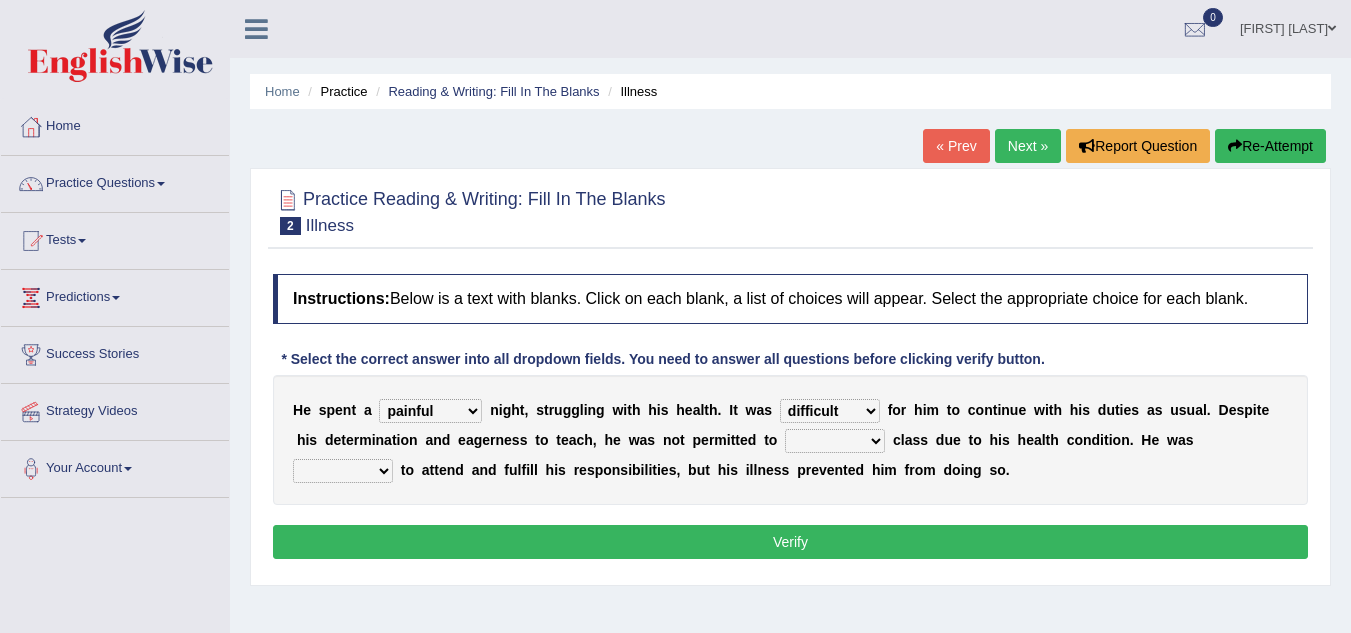 click on "enjoyable simple difficult natural" at bounding box center [830, 411] 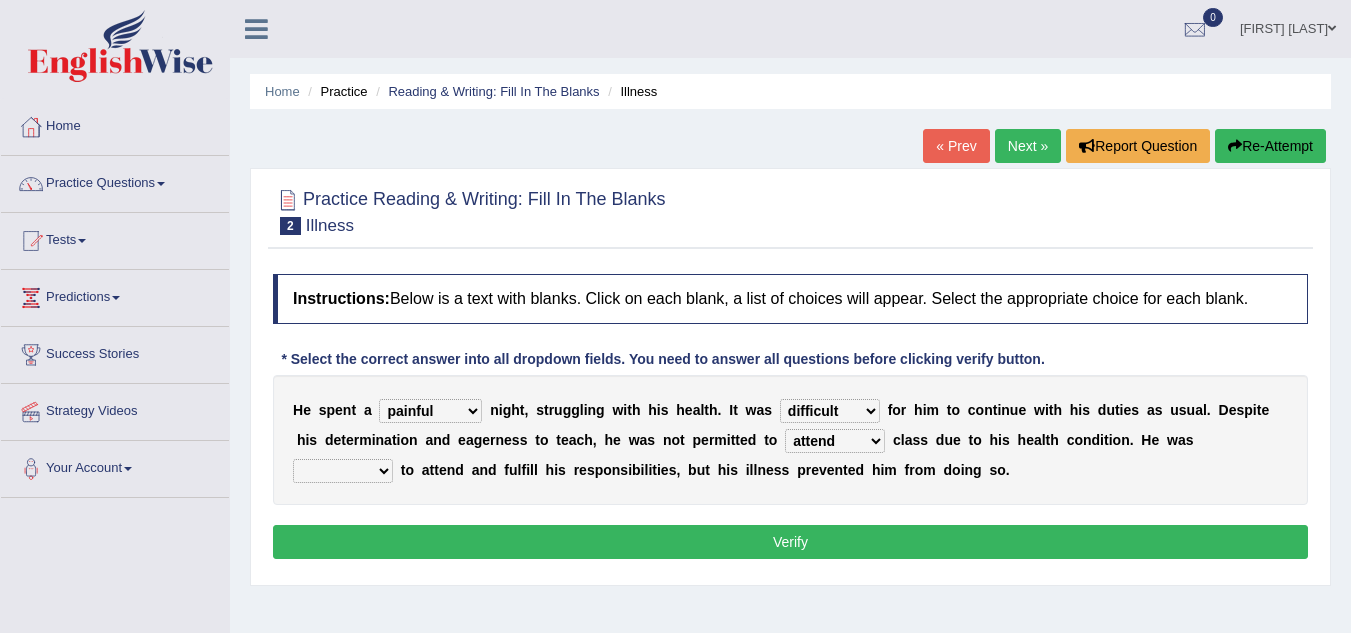 click on "anxious forced lazy happy" at bounding box center (343, 471) 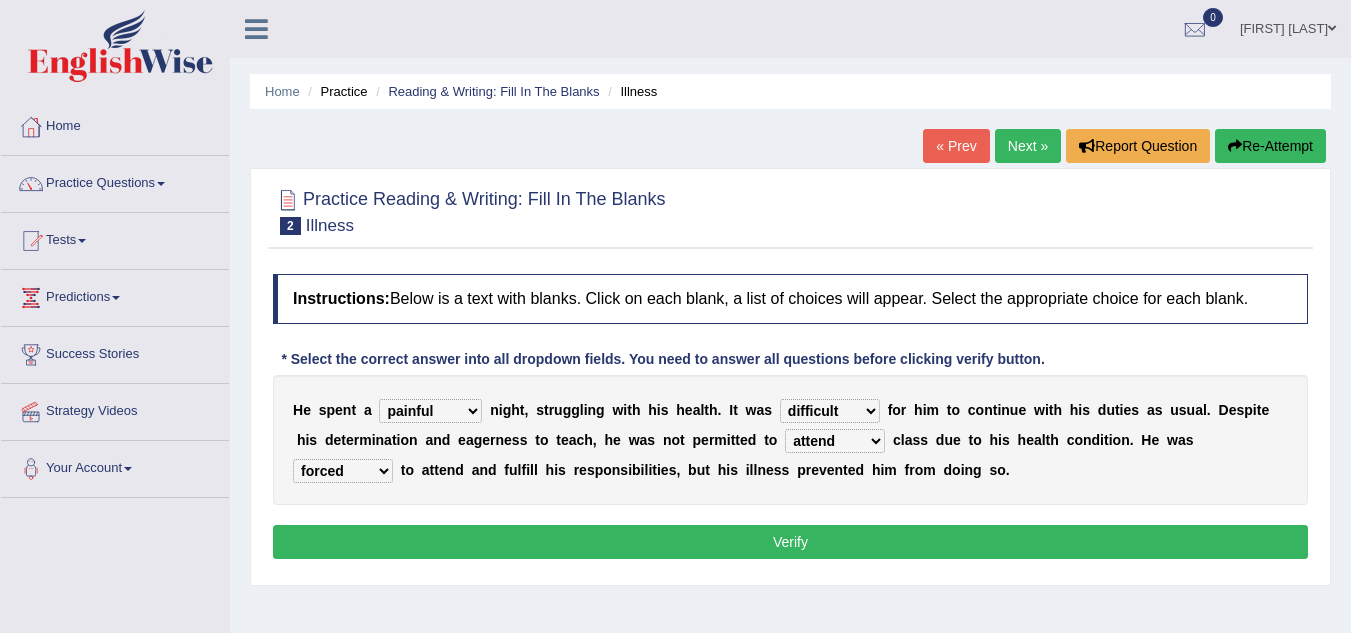 click on "Verify" at bounding box center (790, 542) 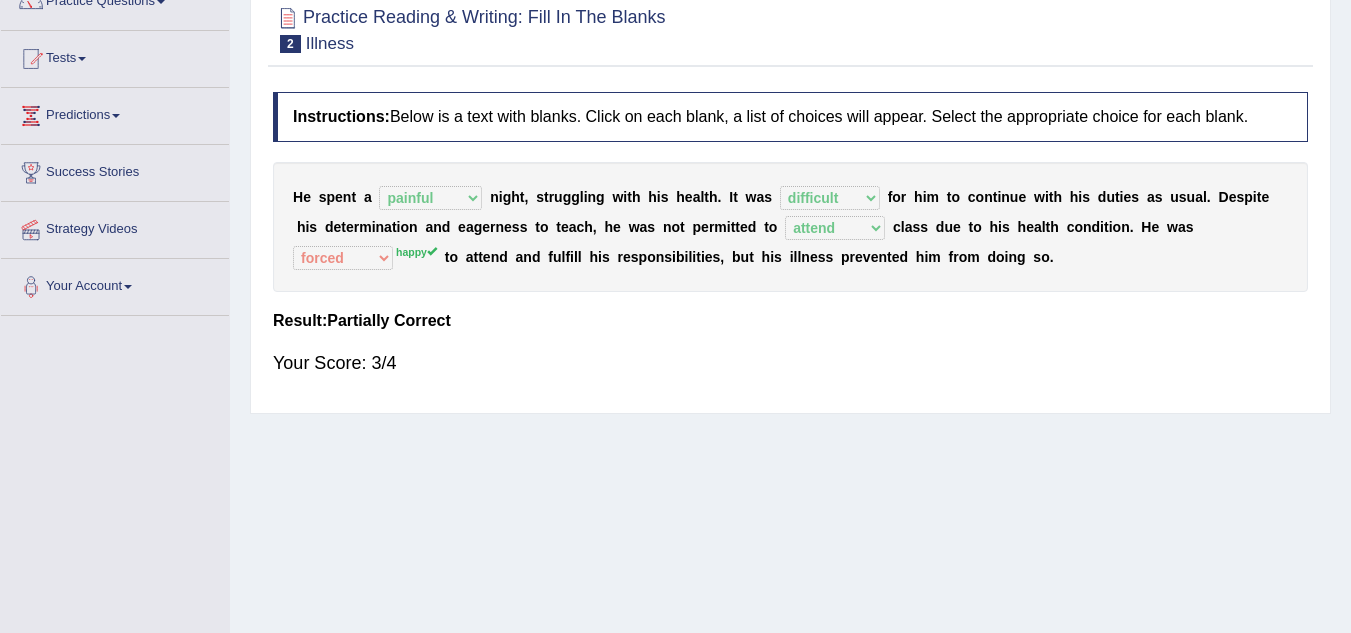 scroll, scrollTop: 187, scrollLeft: 0, axis: vertical 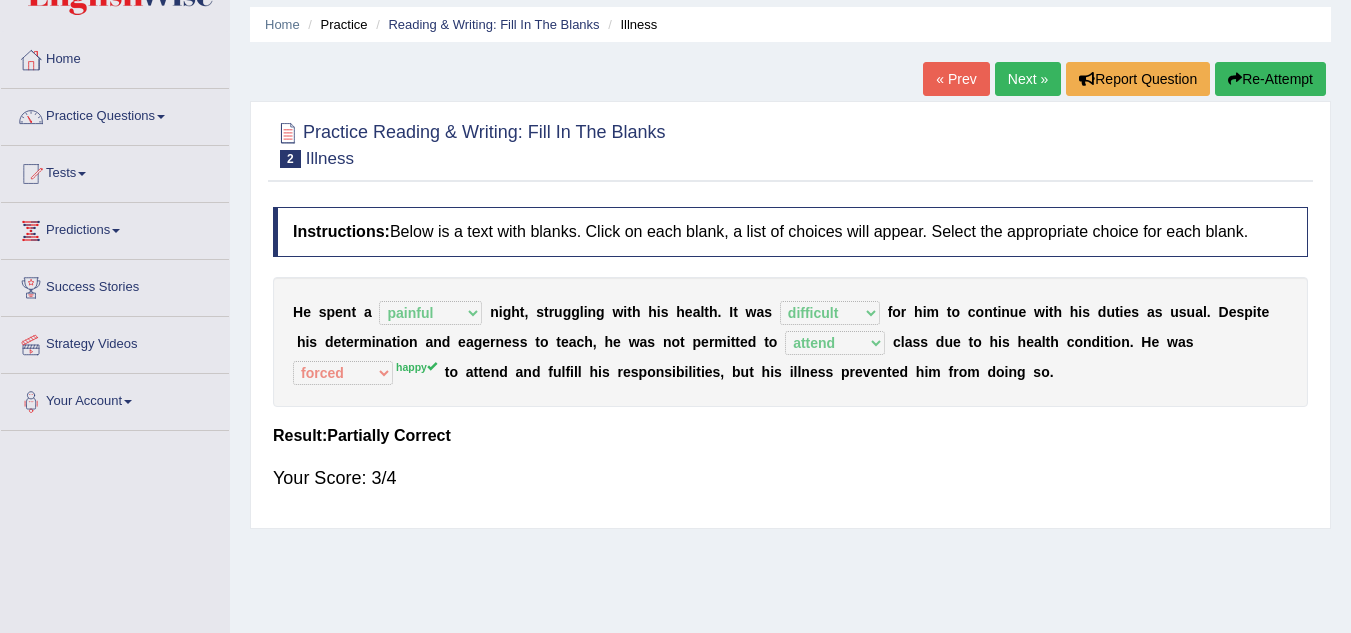 click on "Next »" at bounding box center [1028, 79] 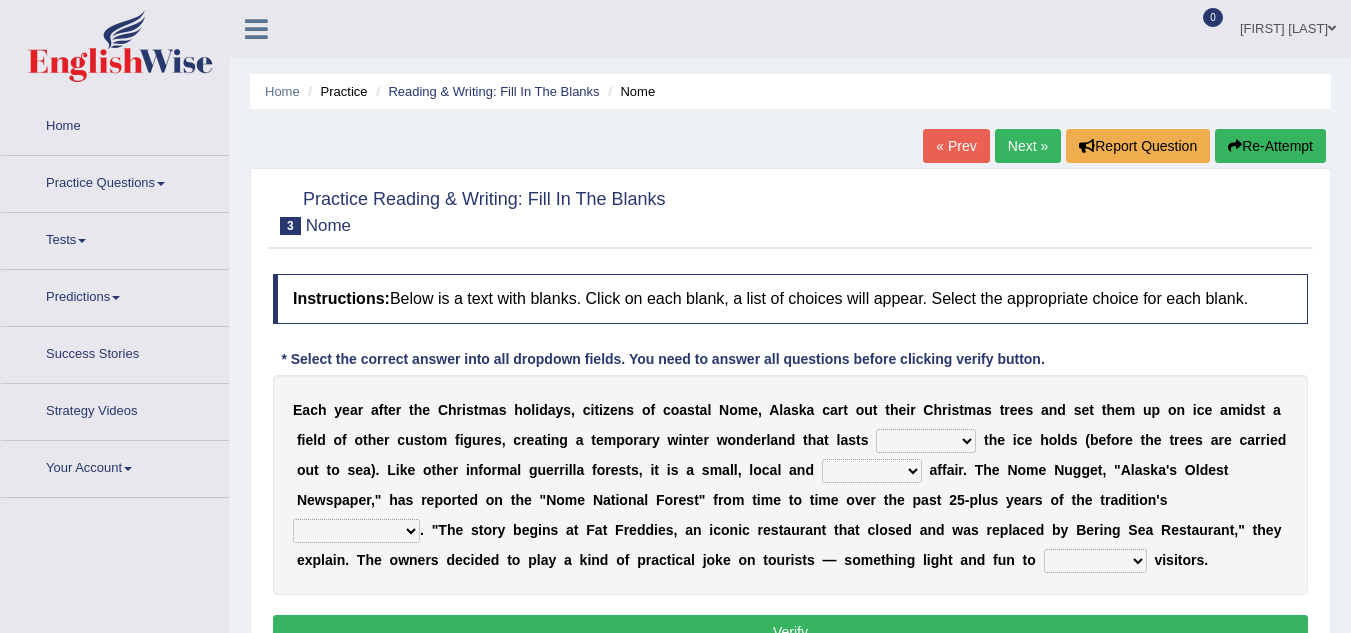 scroll, scrollTop: 0, scrollLeft: 0, axis: both 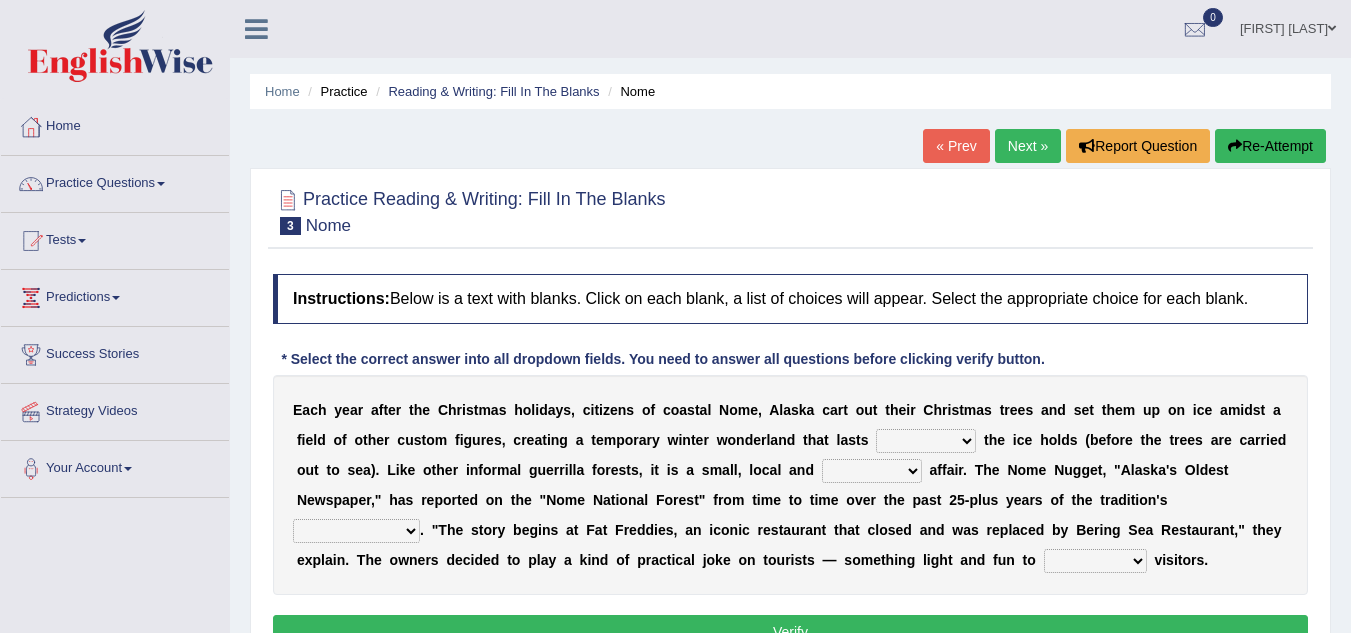 click on "as long as before after although" at bounding box center (926, 441) 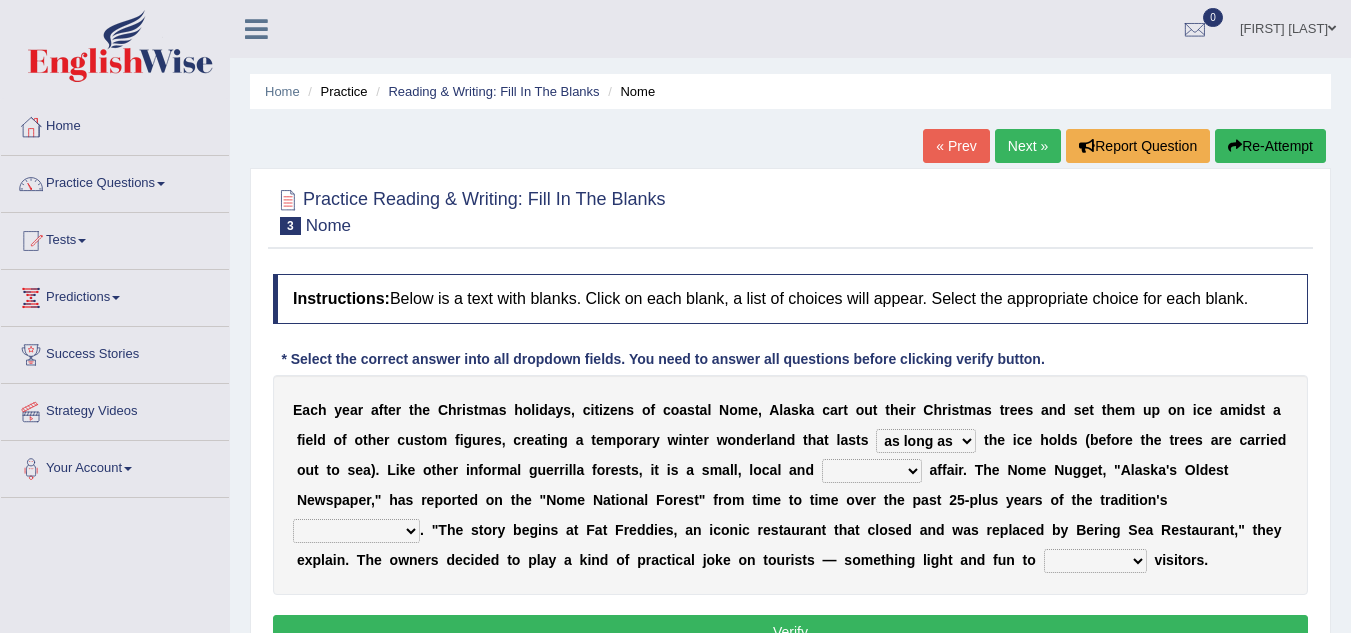 click on "as long as before after although" at bounding box center (926, 441) 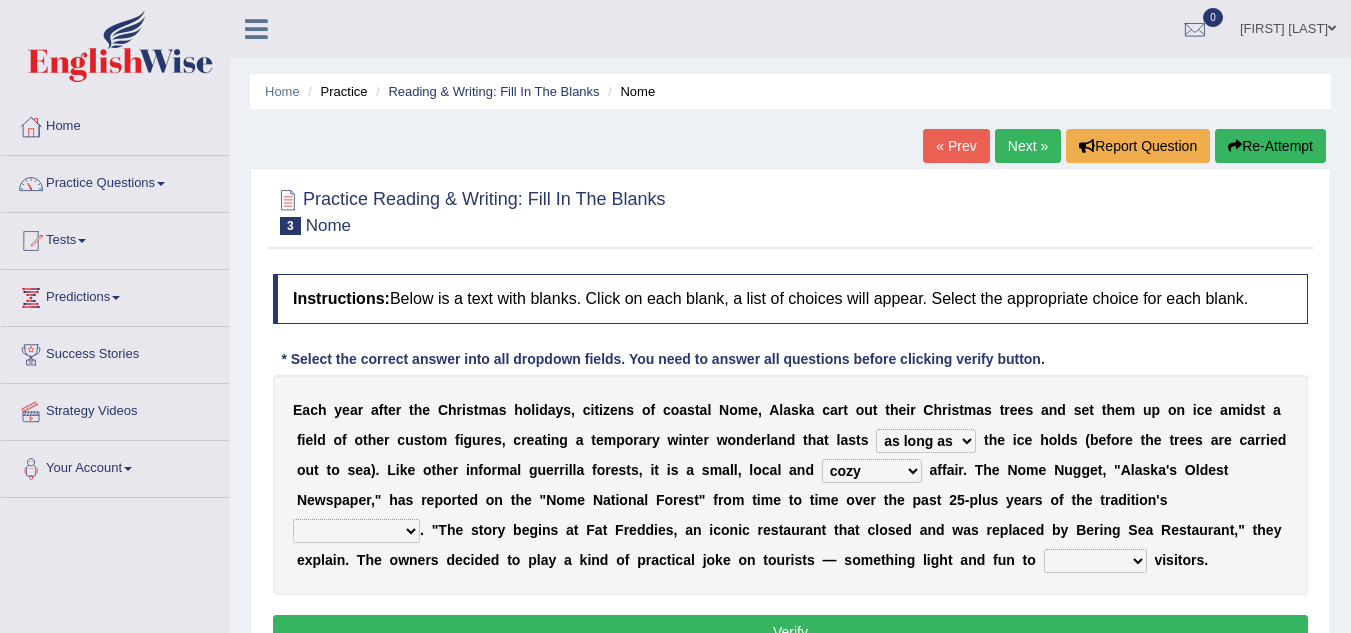 click on "nasty fuzzy cozy greasy" at bounding box center (872, 471) 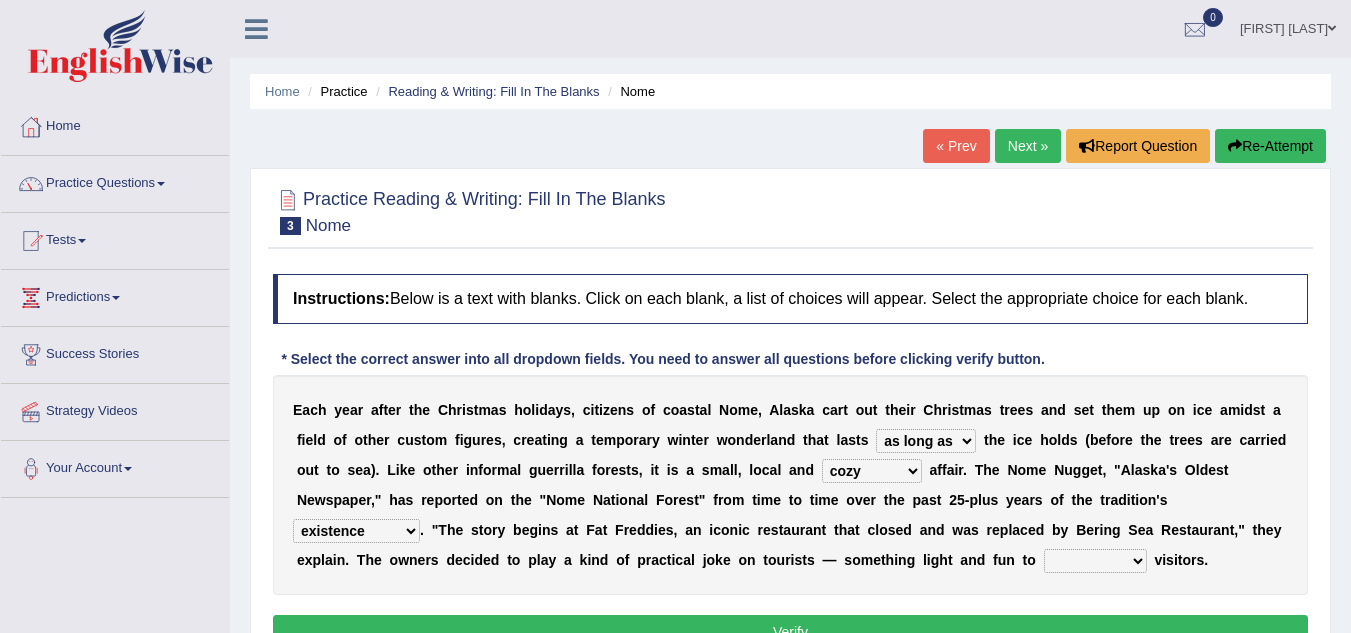click on "purchase confound distinguish repel" at bounding box center (1095, 561) 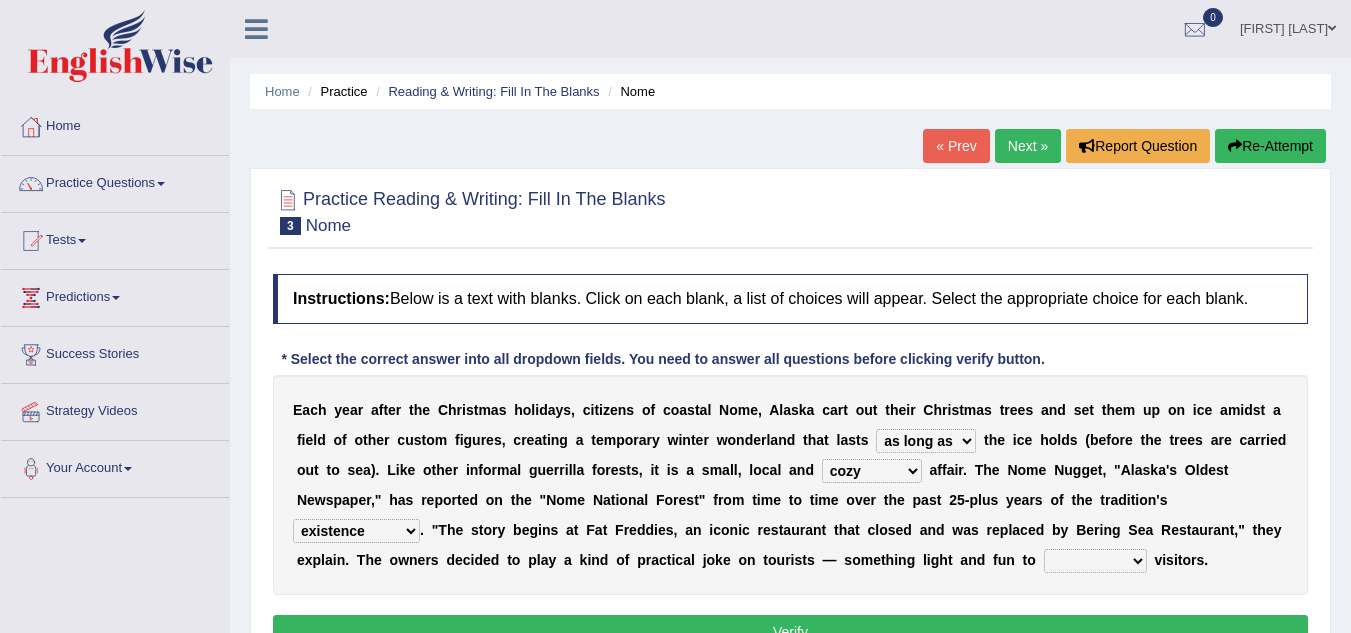 click on "nasty fuzzy cozy greasy" at bounding box center [872, 471] 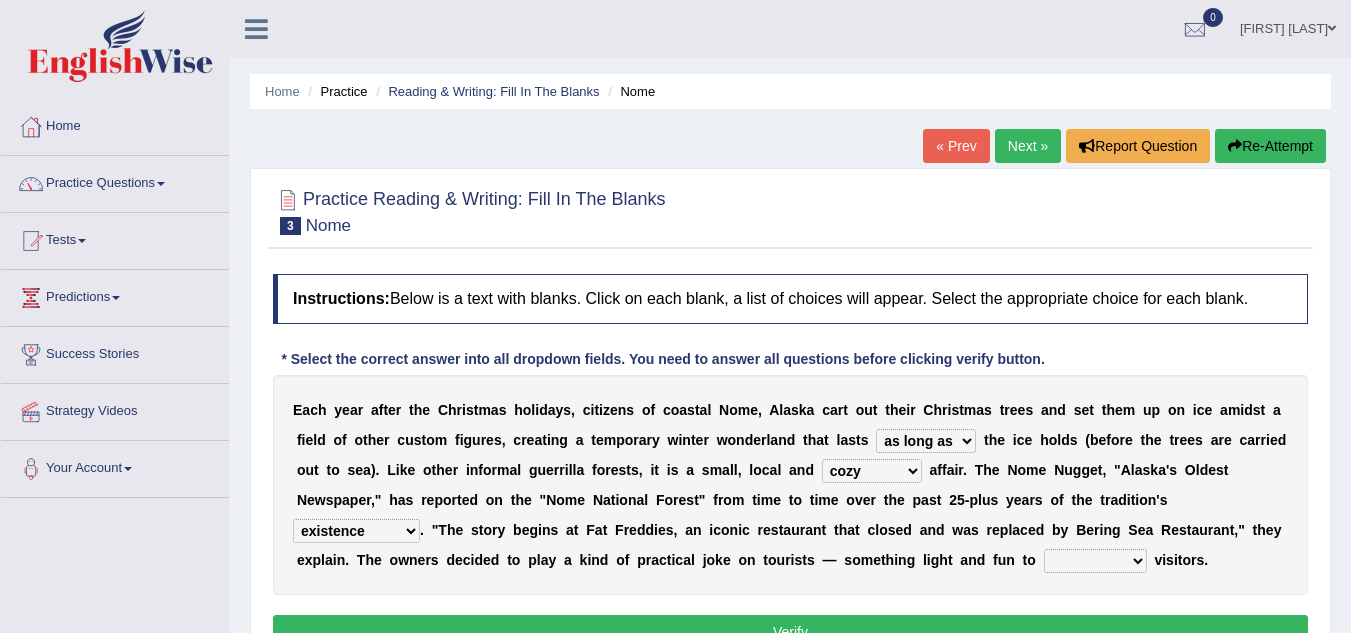 click on "E a c h    y e a r    a f t e r    t h e    C h r i s t m a s    h o l i d a y s ,    c i t i z e n s    o f    c o a s t a l    N o m e ,    A l a s k a    c a r t    o u t    t h e i r    C h r i s t m a s    t r e e s    a n d    s e t    t h e m    u p    o n    i c e    a m i d s t    a    f i e l d    o f    o t h e r    c u s t o m    f i g u r e s ,    c r e a t i n g    a    t e m p o r a r y    w i n t e r    w o n d e r l a n d    t h a t    l a s t s    as long as before after although    t h e    i c e    h o l d s    ( b e f o r e    t h e    t r e e s    a r e    c a r r i e d    o u t    t o    s e a ) .    L i k e    o t h e r    i n f o r m a l    g u e r r i l l a    f o r e s t s ,    i t    i s    a    s m a l l ,    l o c a l    a n d    nasty fuzzy cozy greasy    a f f a i r .    T h e    N o m e    N u g g e t ,    " A l a s k a ' s    O l d e s t    N e w s p a p e r , "    h a s    r e p o r t e d    o n    t h e "" at bounding box center (790, 485) 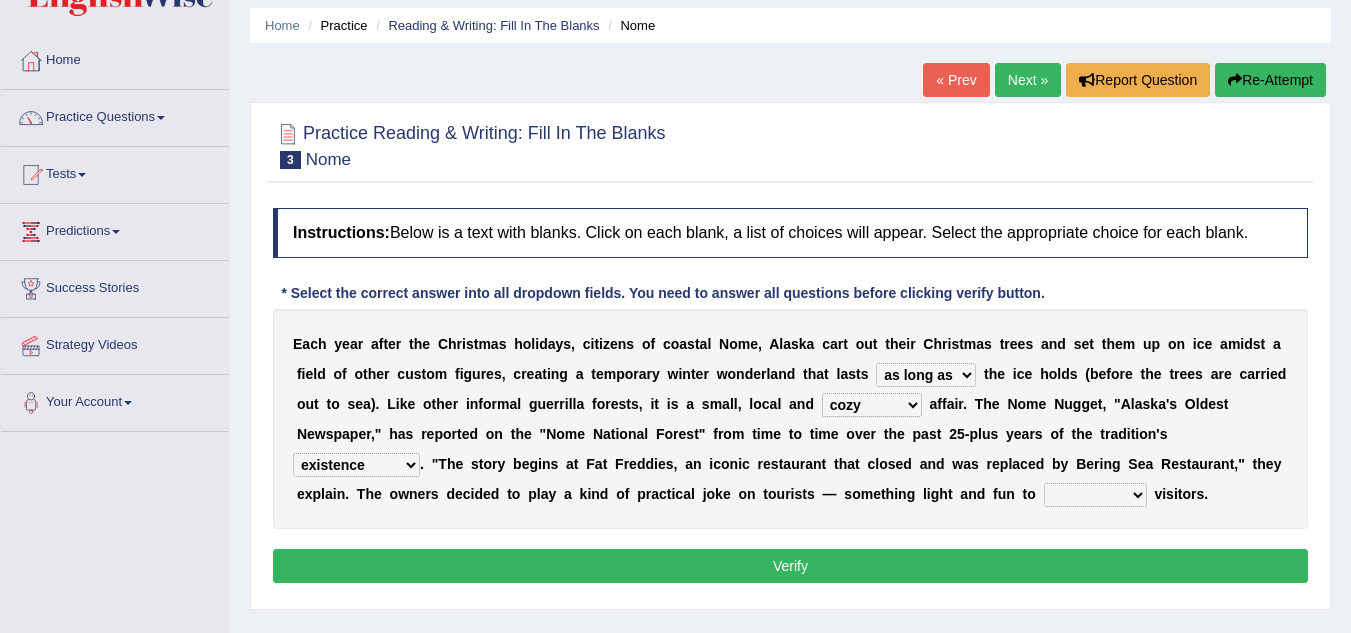 scroll, scrollTop: 80, scrollLeft: 0, axis: vertical 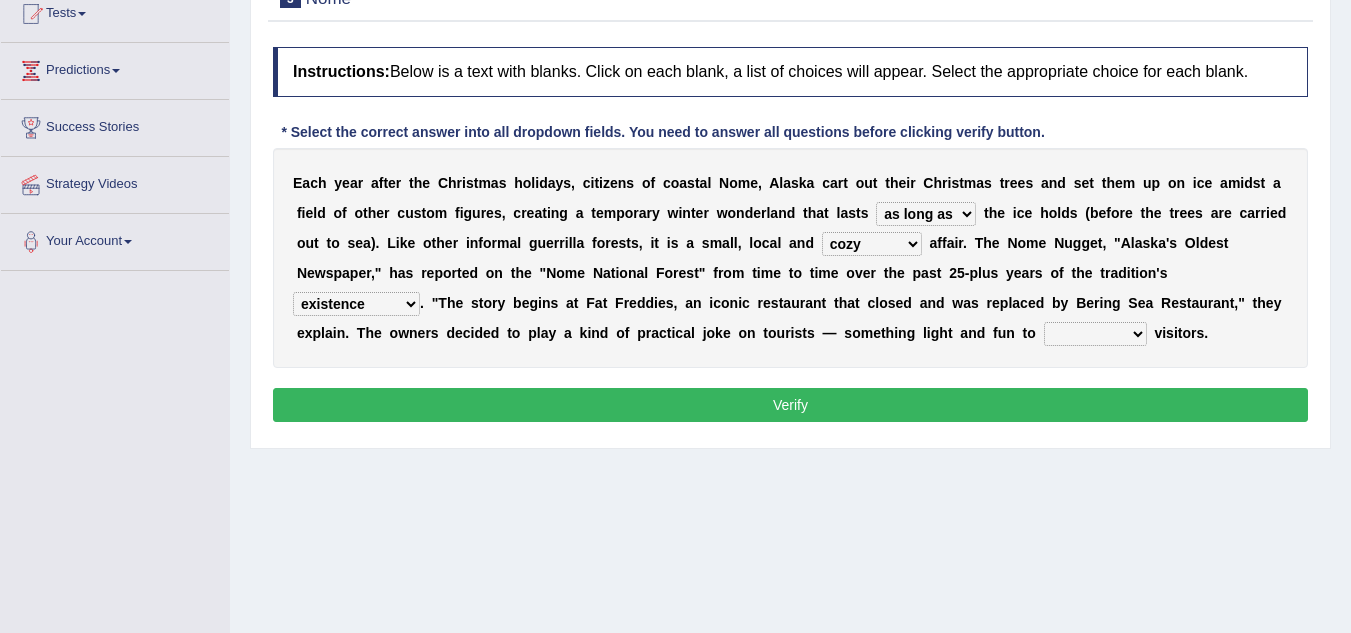 click on "purchase confound distinguish repel" at bounding box center (1095, 334) 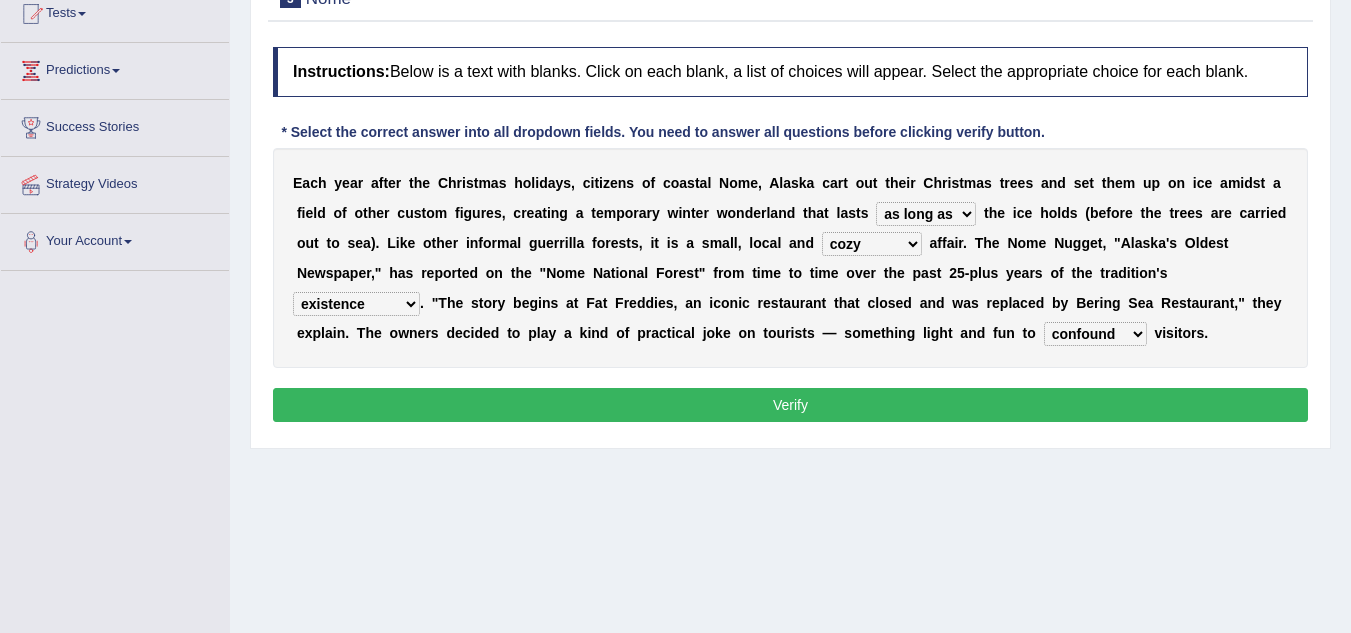 click on "purchase confound distinguish repel" at bounding box center (1095, 334) 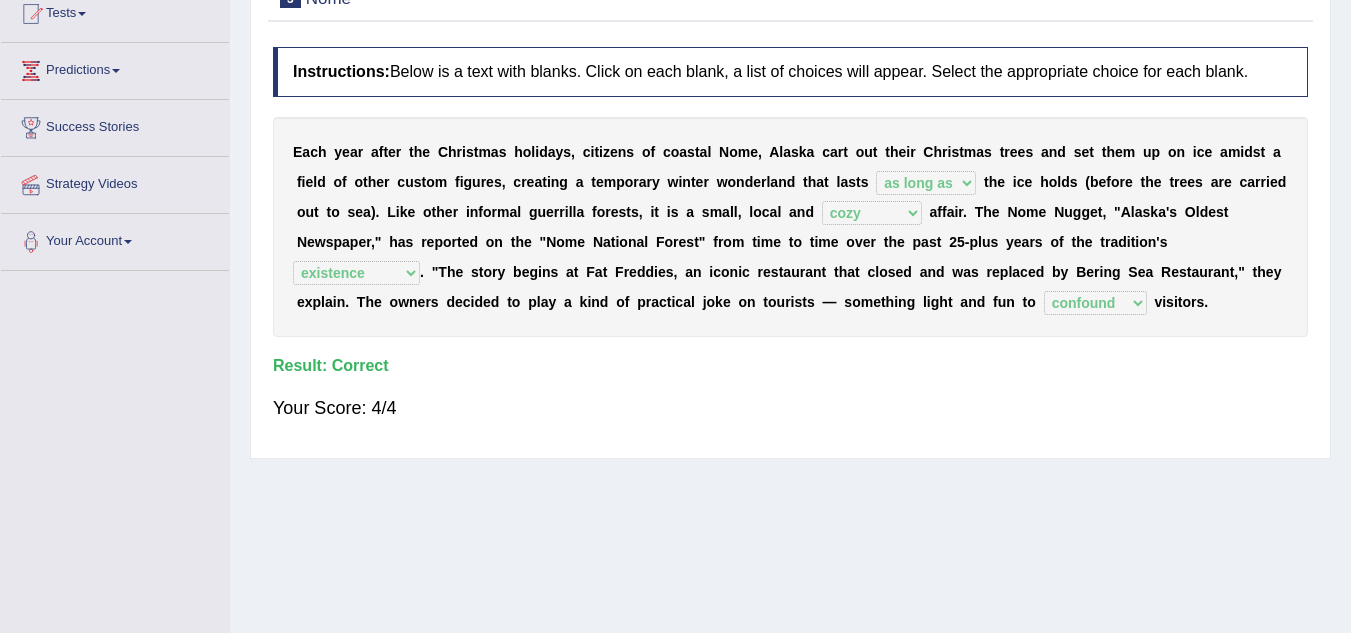 scroll, scrollTop: 31, scrollLeft: 0, axis: vertical 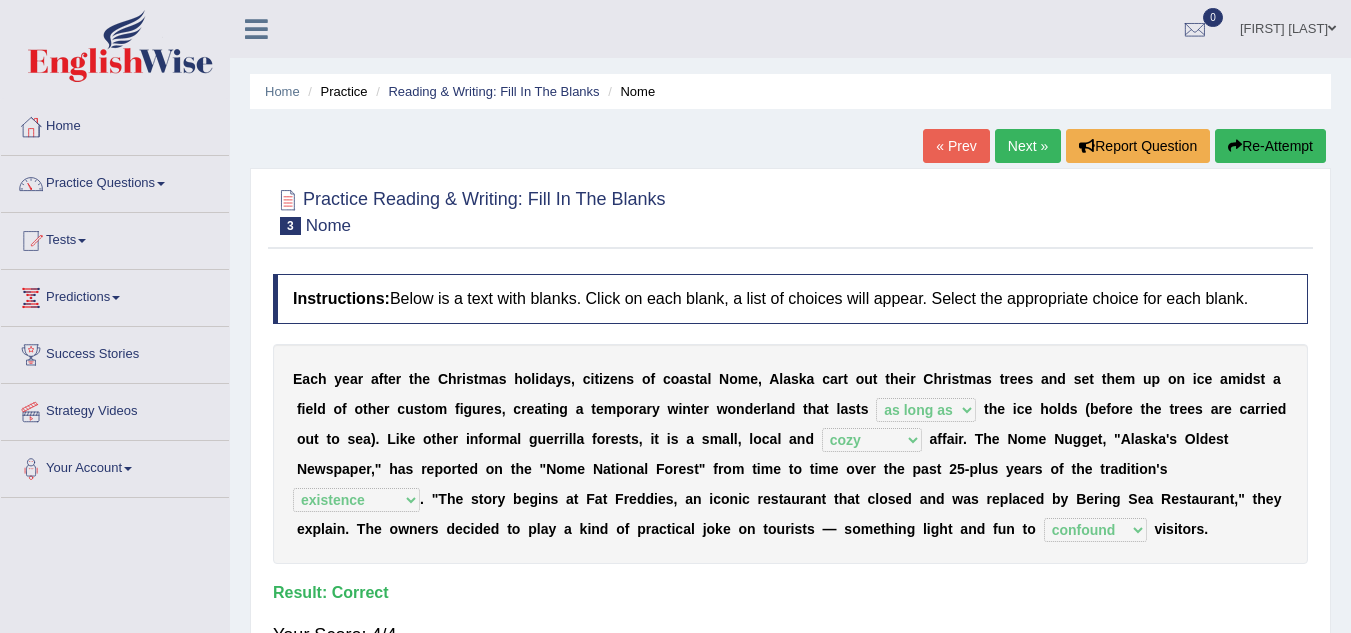 click on "Next »" at bounding box center (1028, 146) 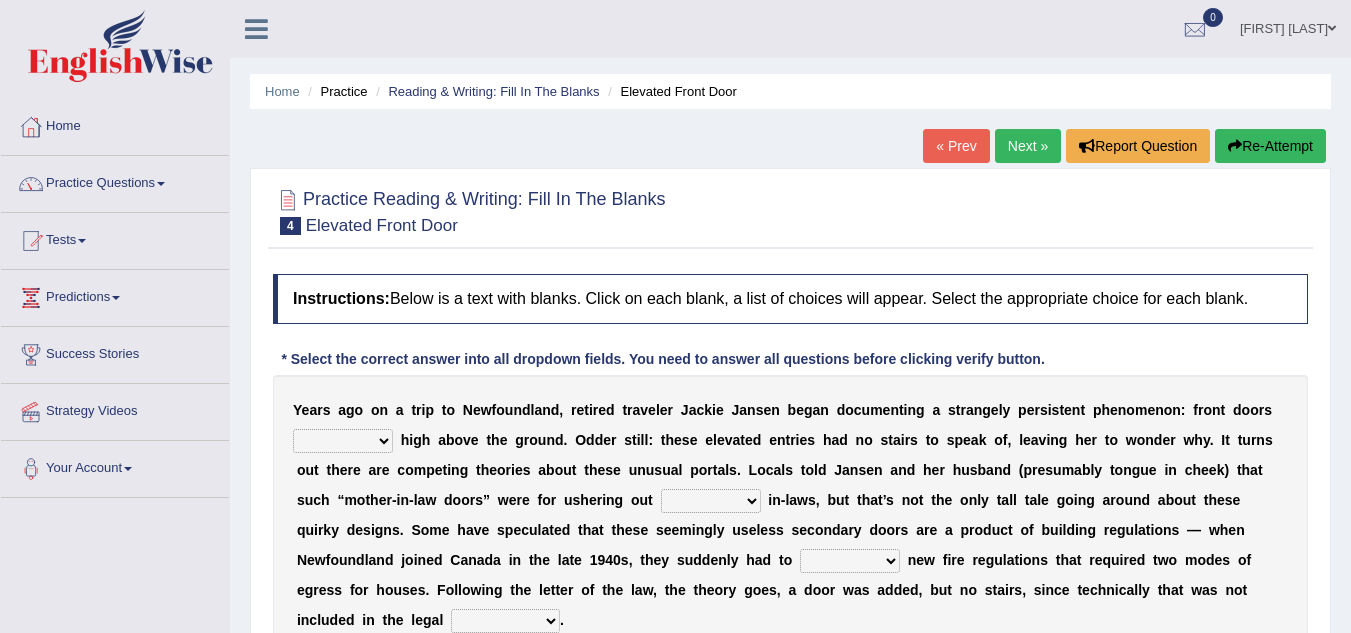 scroll, scrollTop: 0, scrollLeft: 0, axis: both 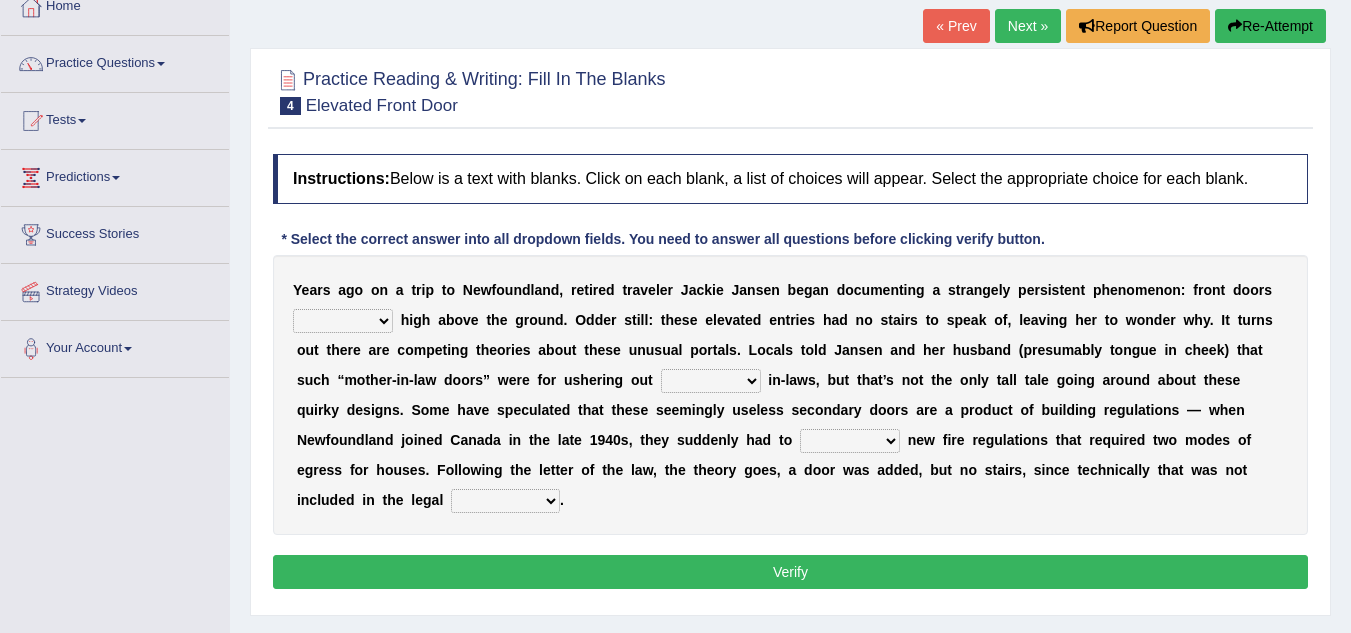 click on "raised visited painted lowered" at bounding box center [343, 321] 